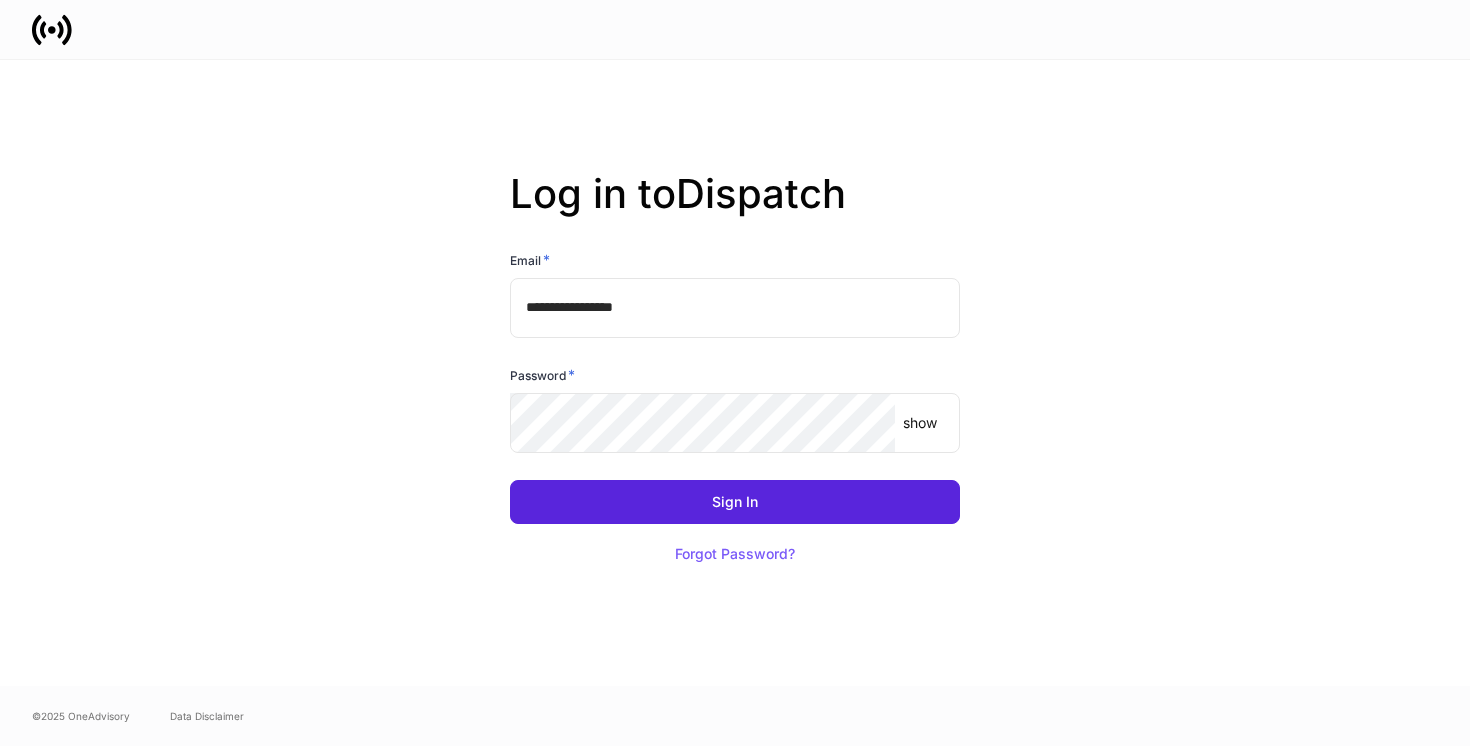 scroll, scrollTop: 0, scrollLeft: 0, axis: both 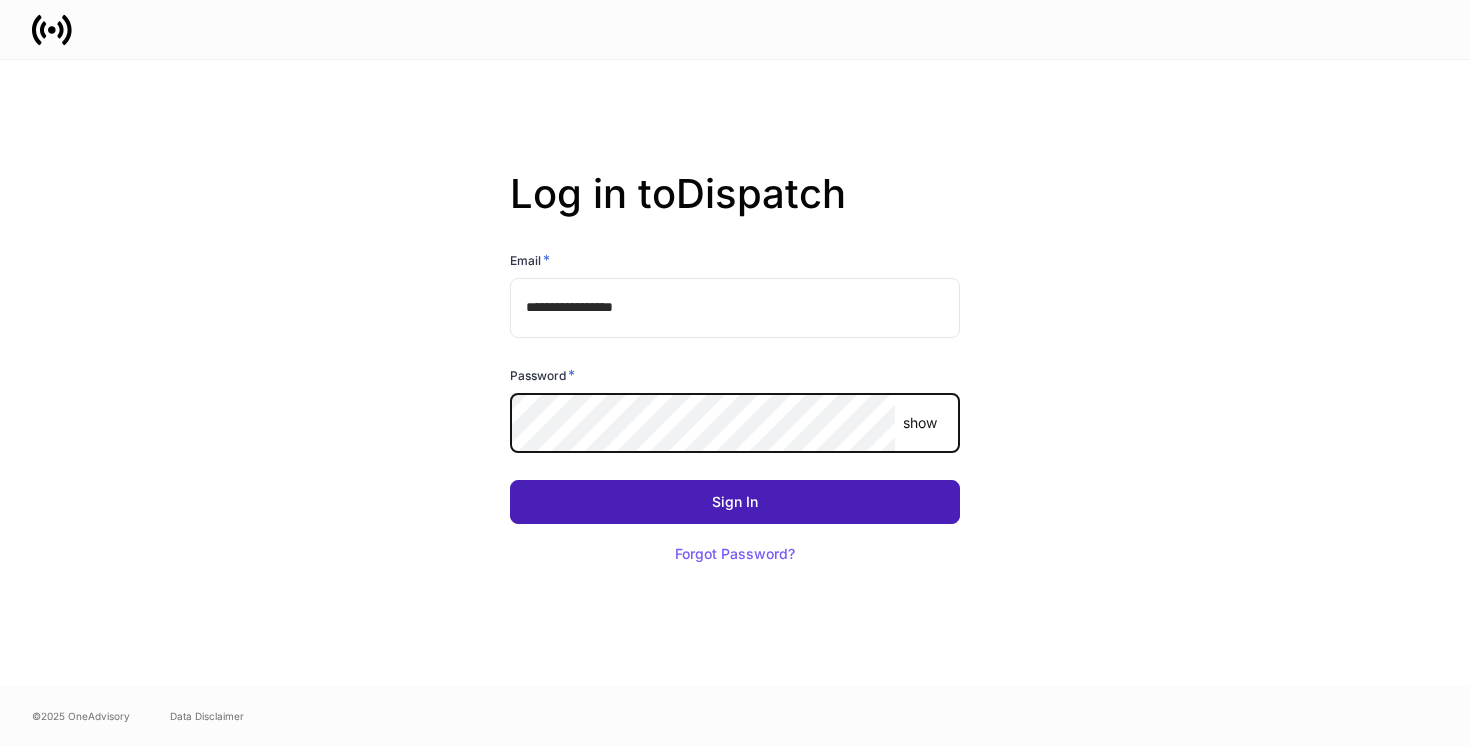 click on "Sign In" at bounding box center [735, 502] 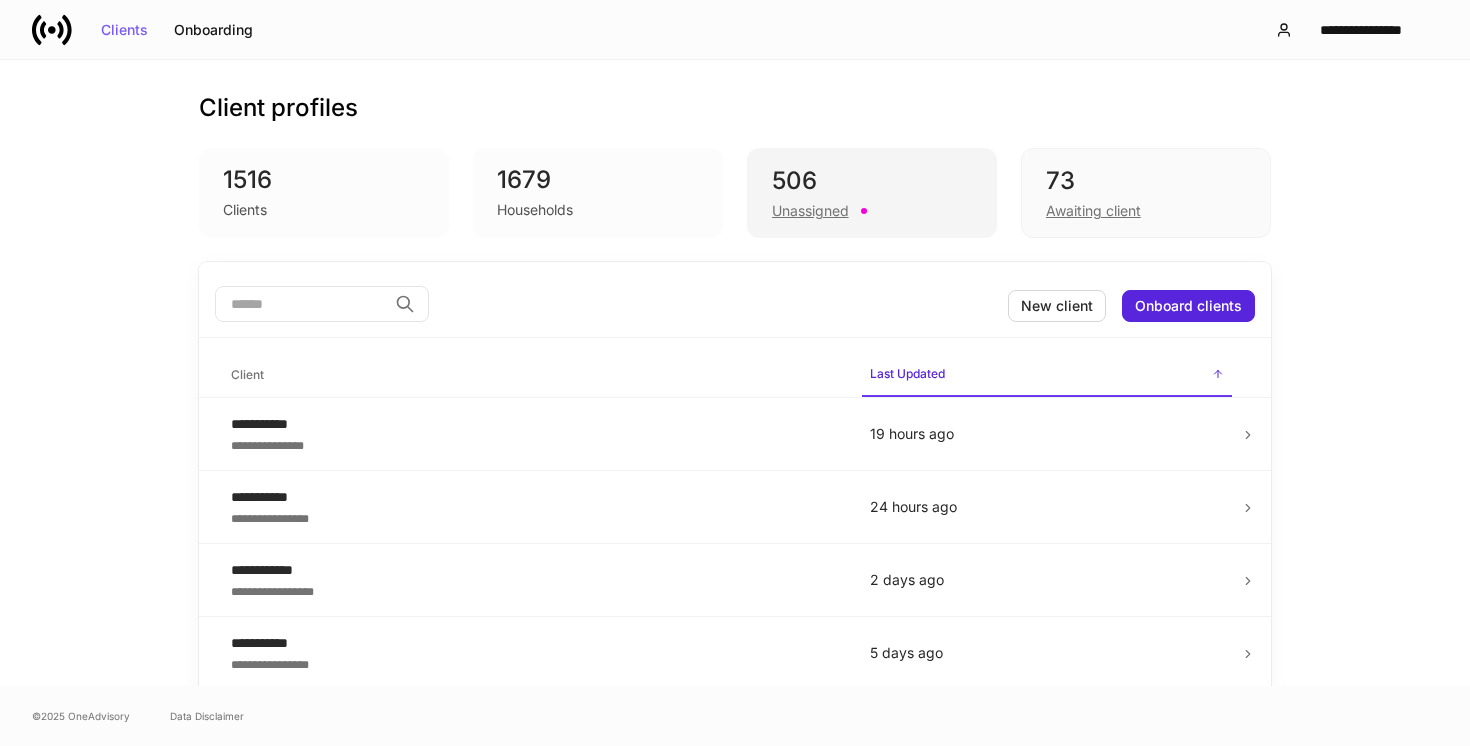 click on "506" at bounding box center (872, 181) 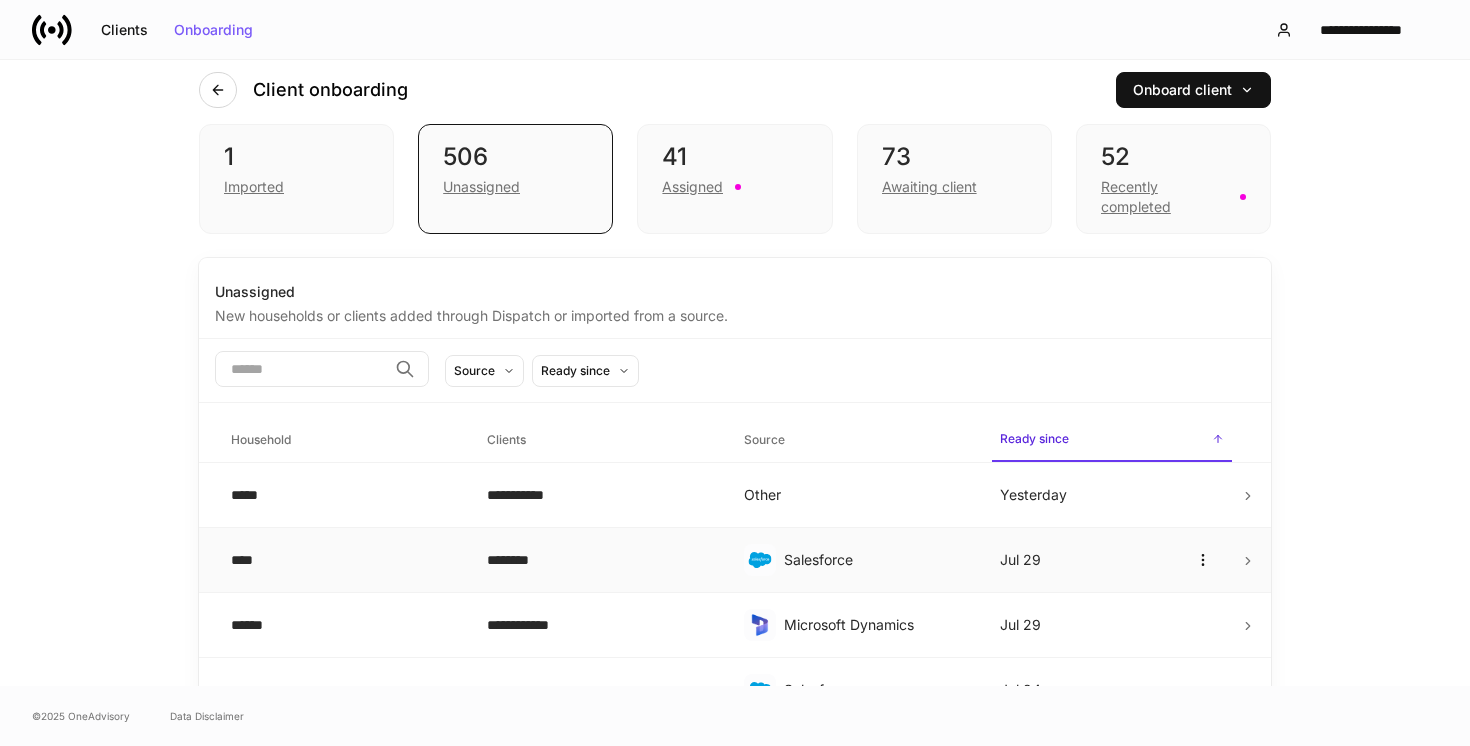 scroll, scrollTop: 27, scrollLeft: 0, axis: vertical 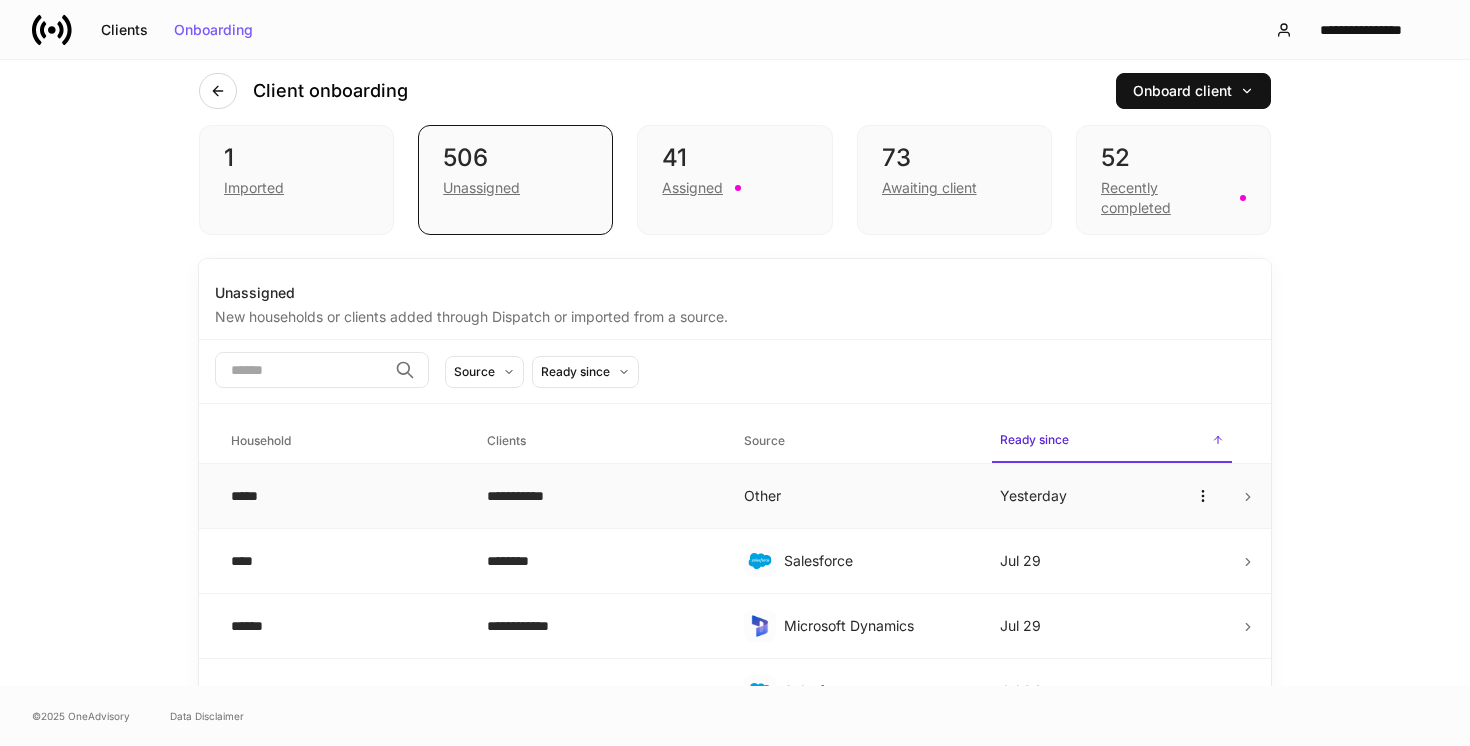 click on "**********" at bounding box center (599, 496) 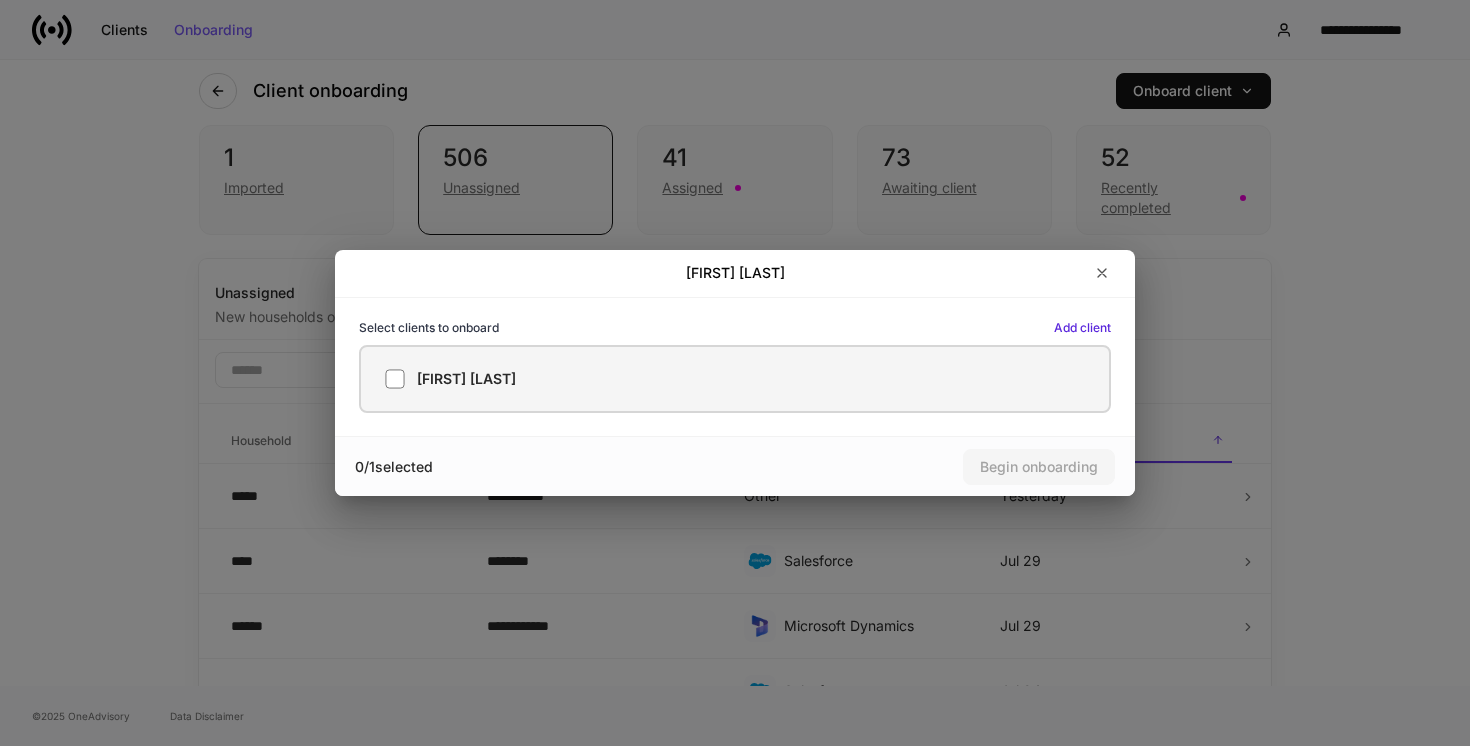 click on "[FIRST] [LAST]" at bounding box center (735, 379) 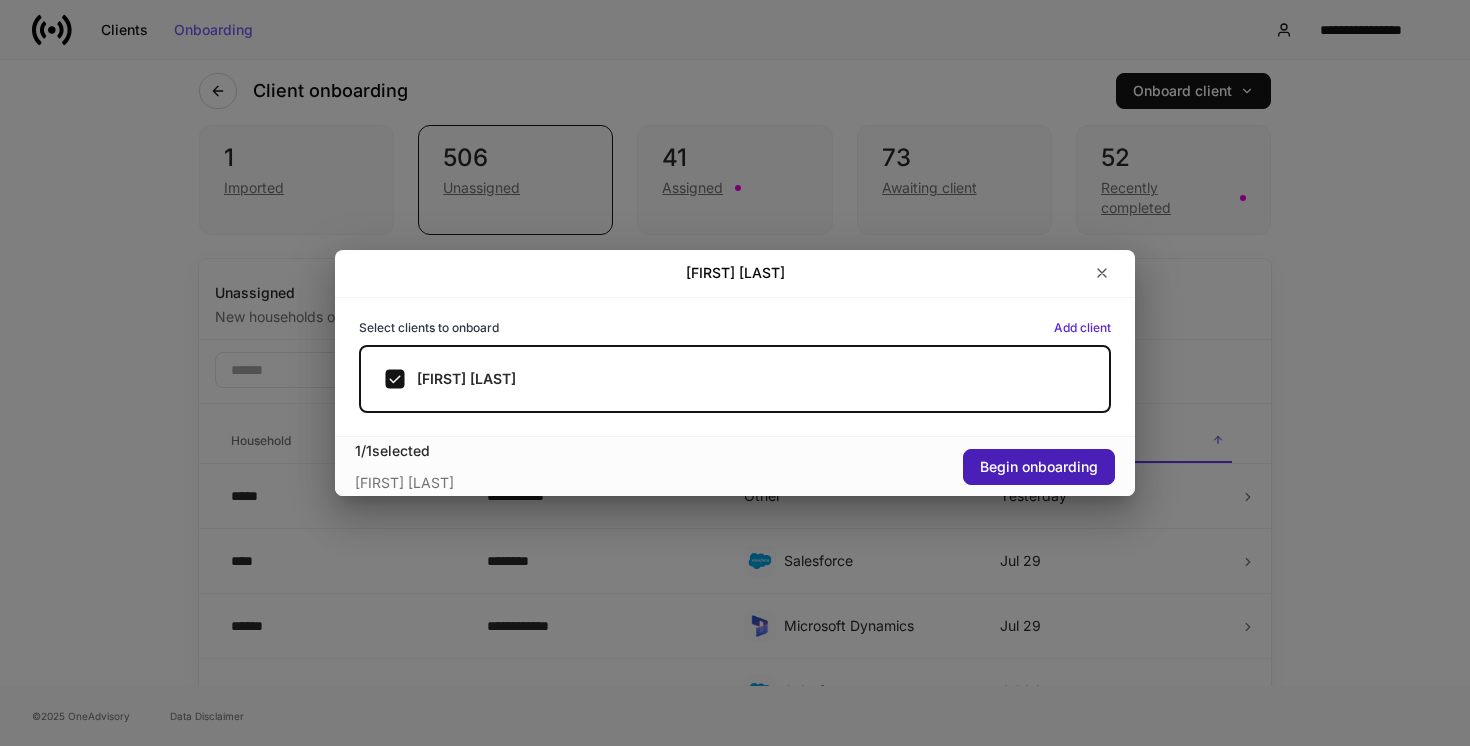 click on "Begin onboarding" at bounding box center (1039, 467) 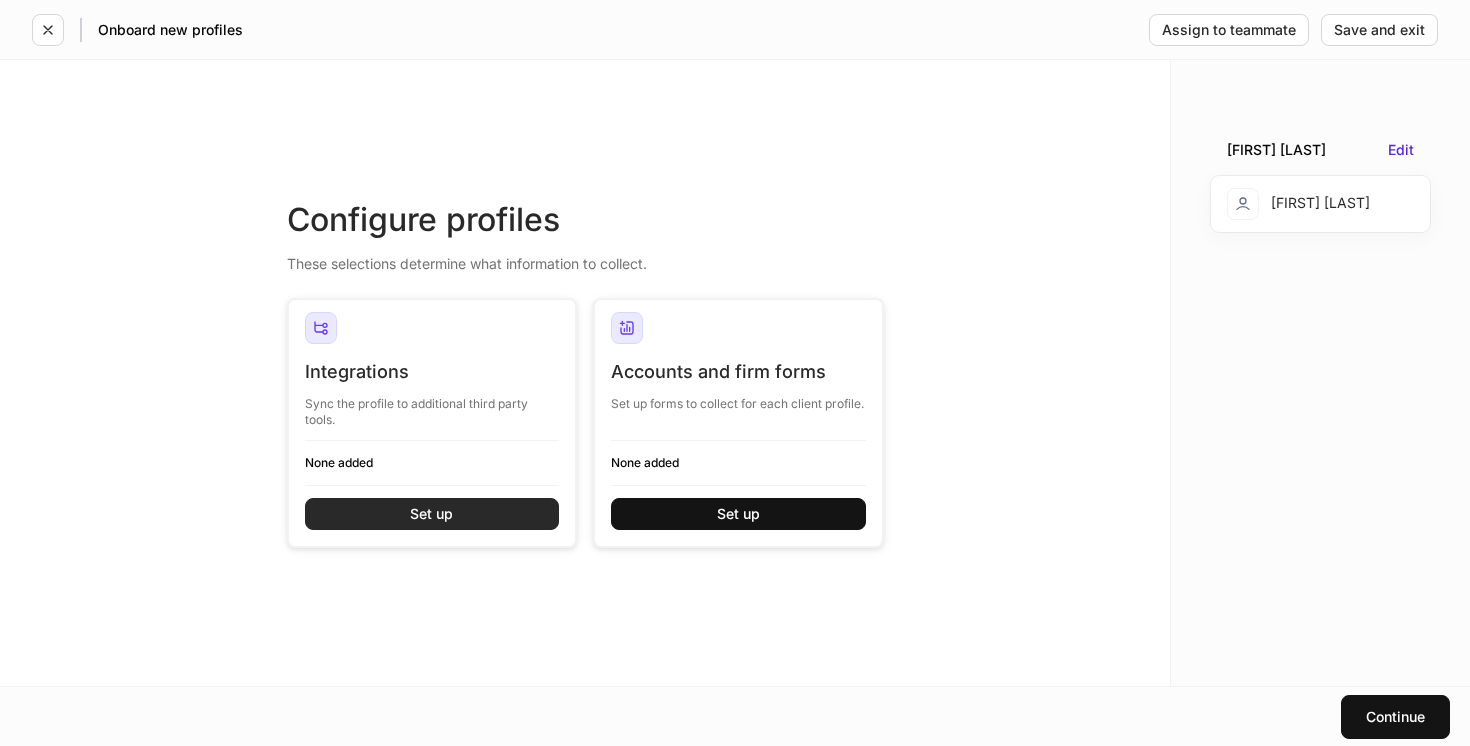 click on "Set up" at bounding box center [432, 514] 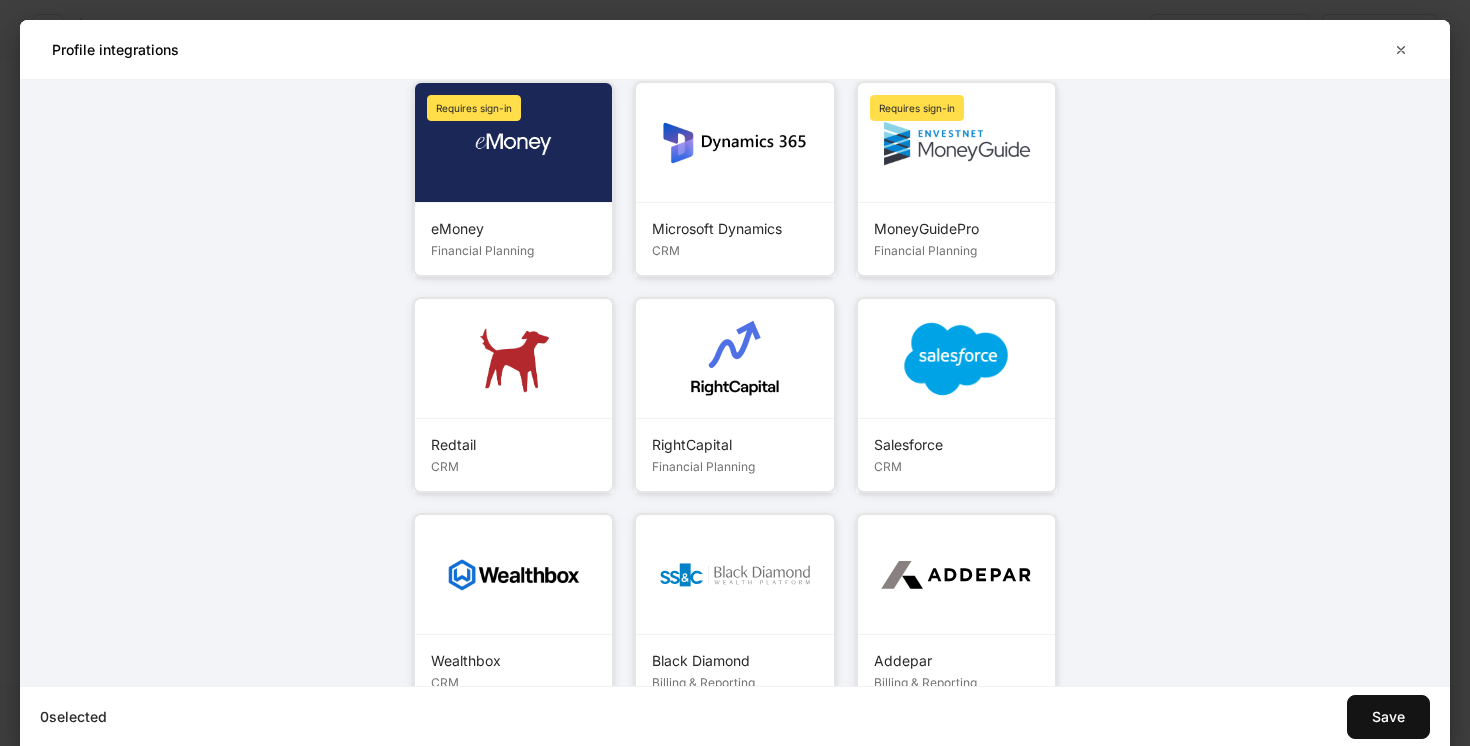 scroll, scrollTop: 254, scrollLeft: 0, axis: vertical 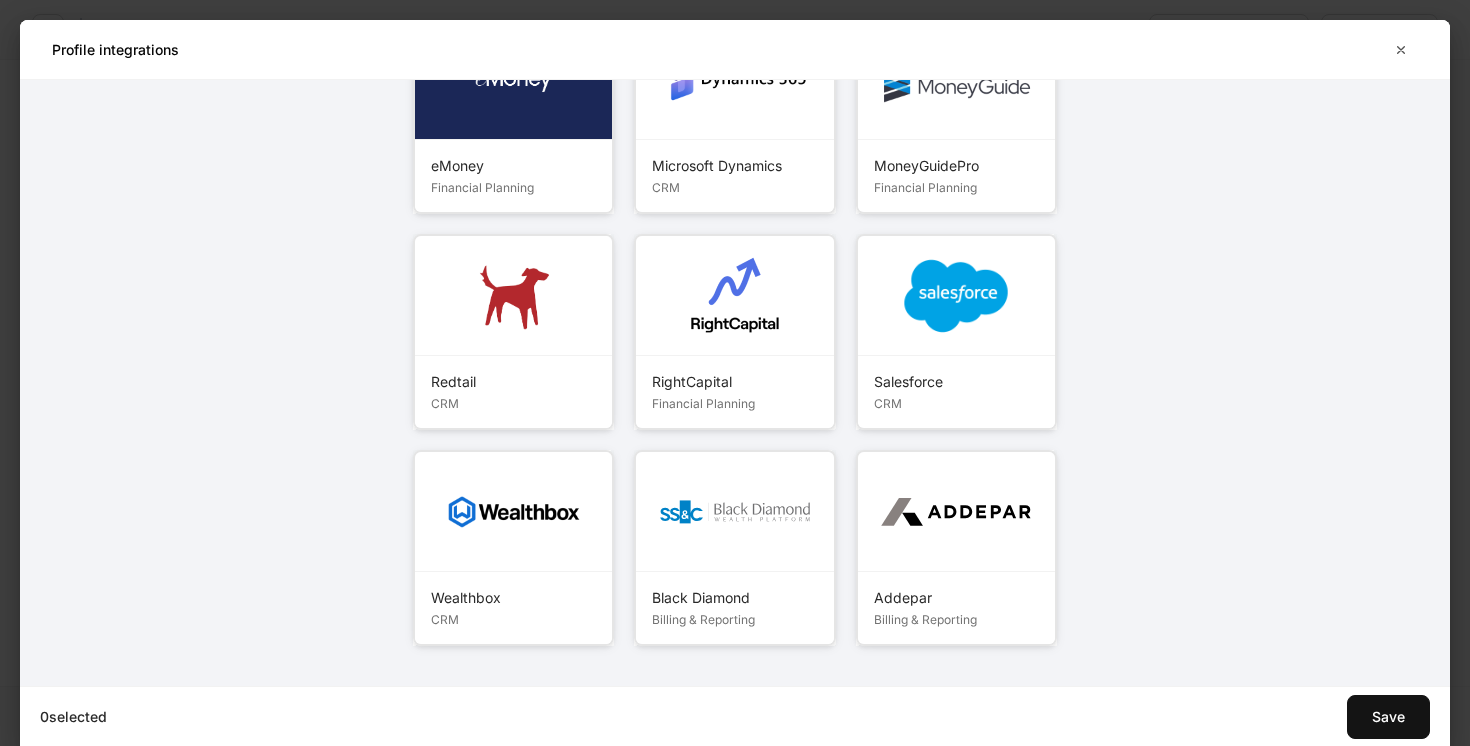 click at bounding box center [514, 512] 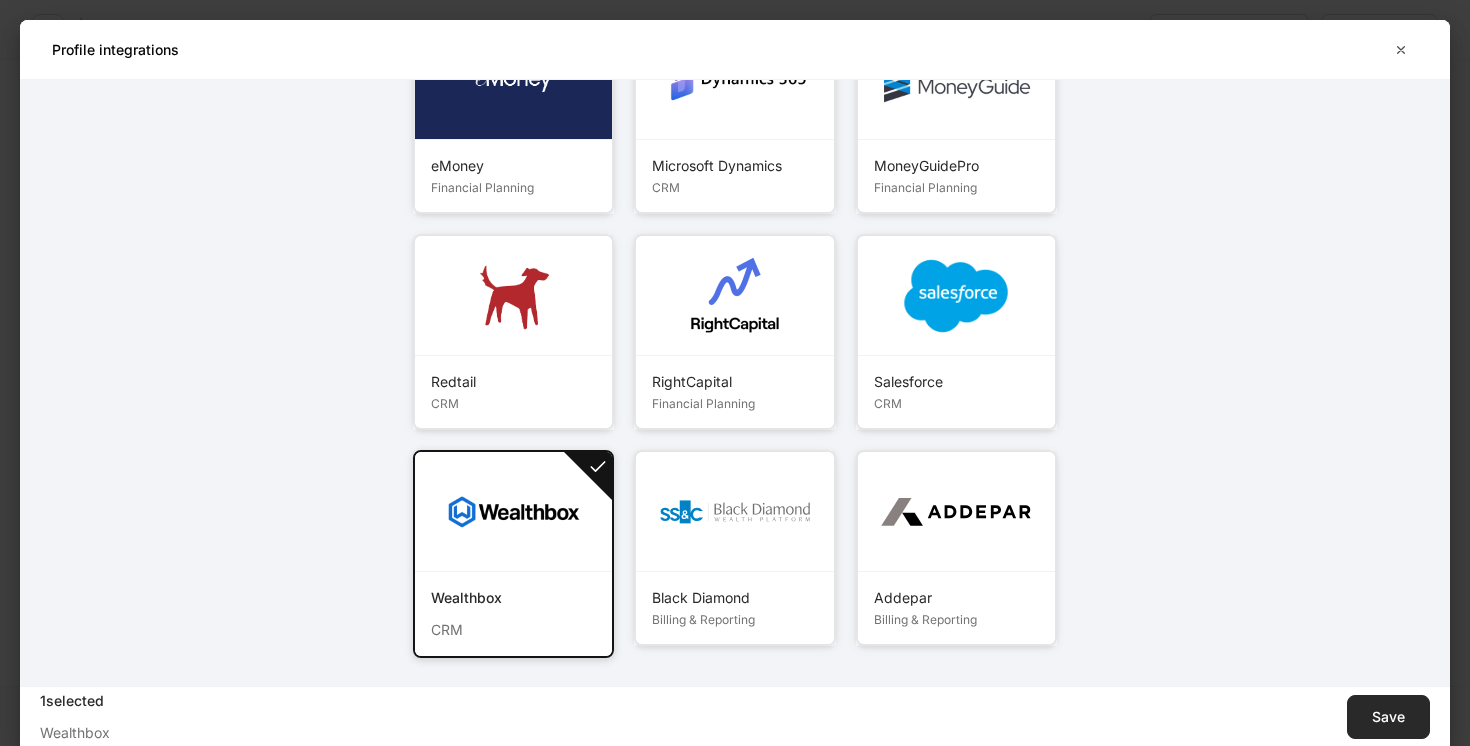 click on "Save" at bounding box center [1388, 717] 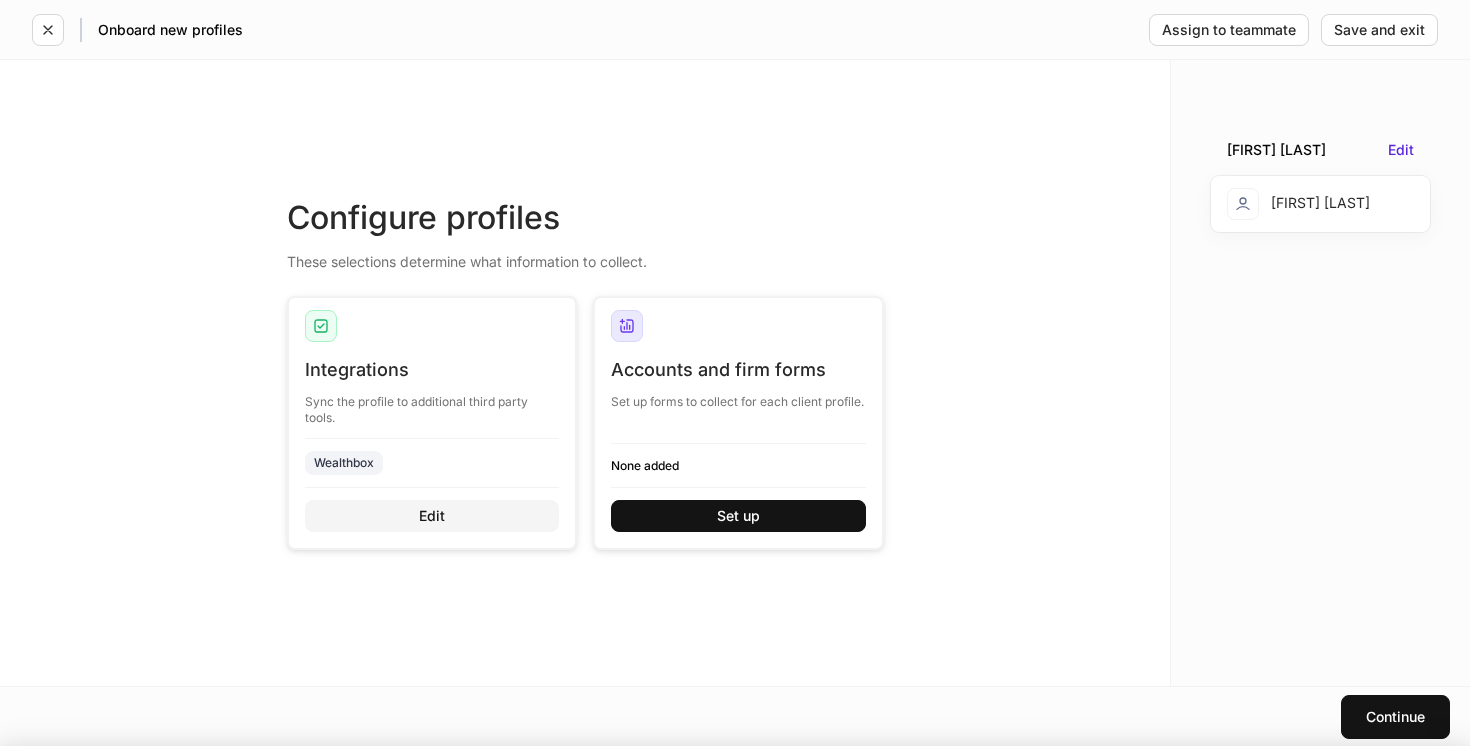 scroll, scrollTop: 246, scrollLeft: 0, axis: vertical 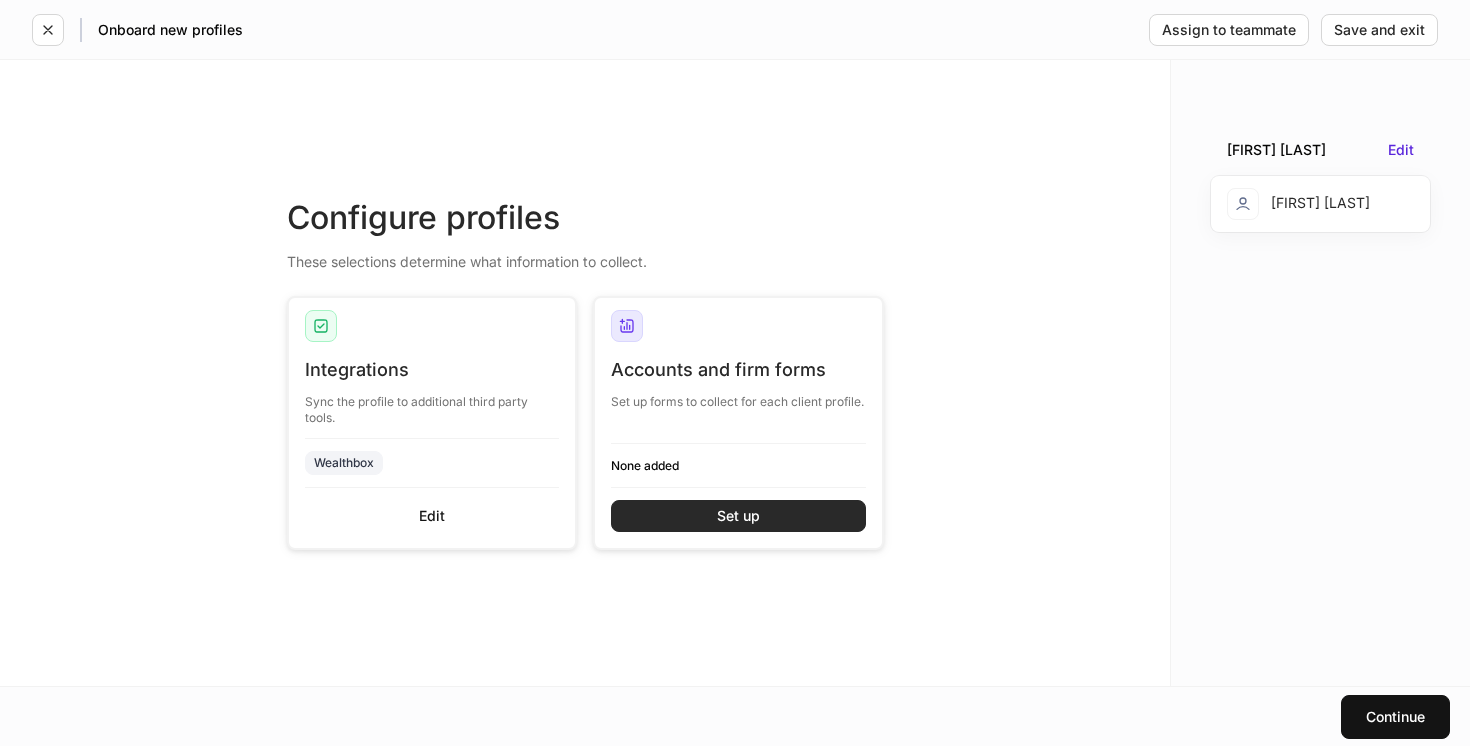 click on "Set up" at bounding box center [738, 516] 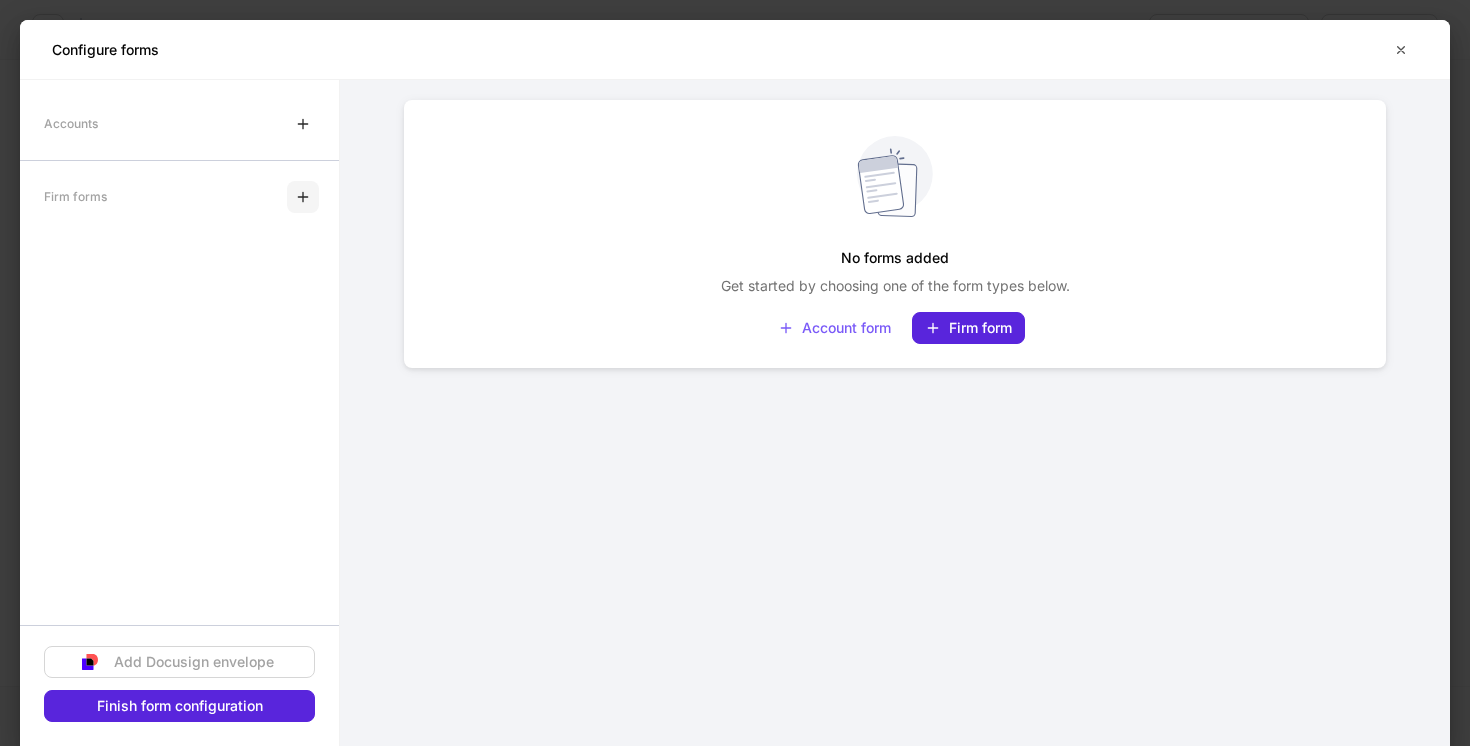 click 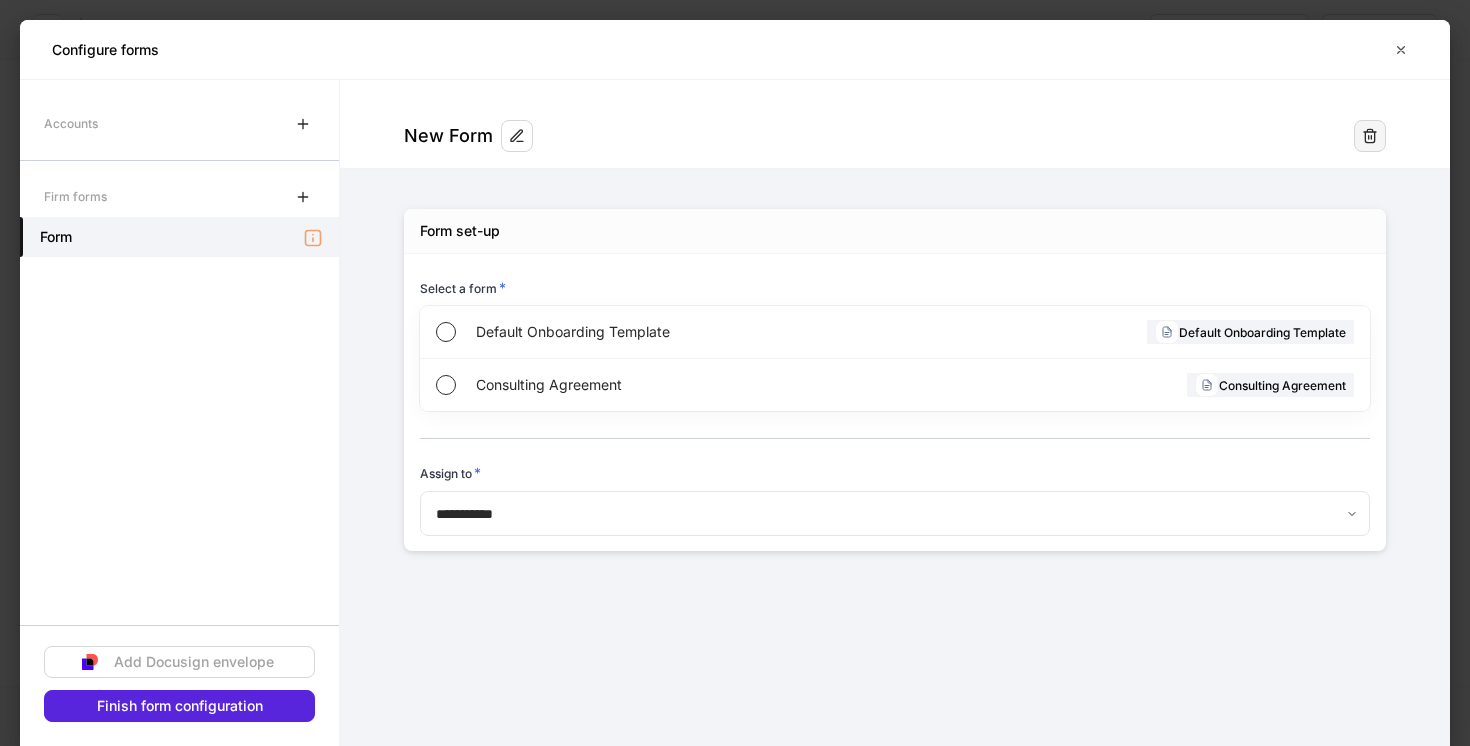 click at bounding box center (1370, 136) 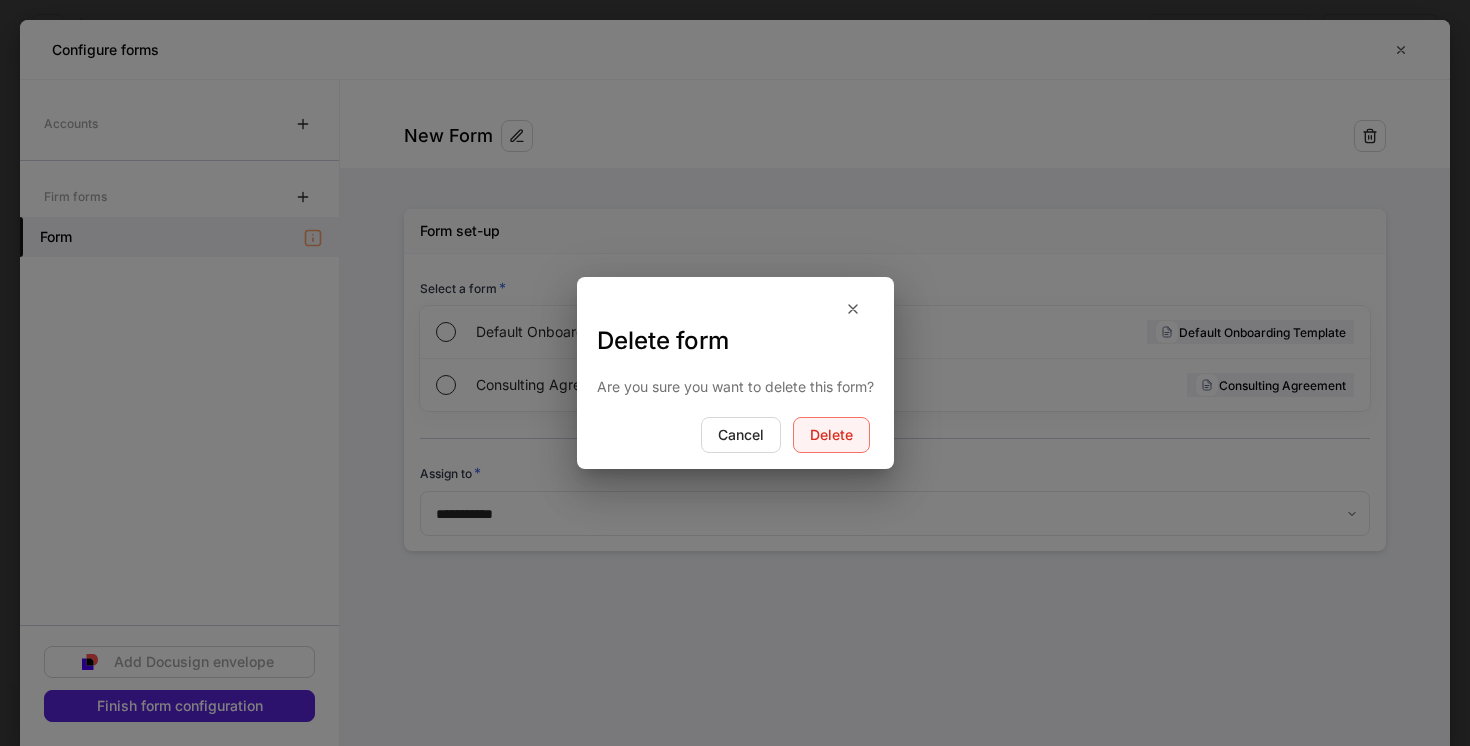 click on "Delete" at bounding box center (831, 435) 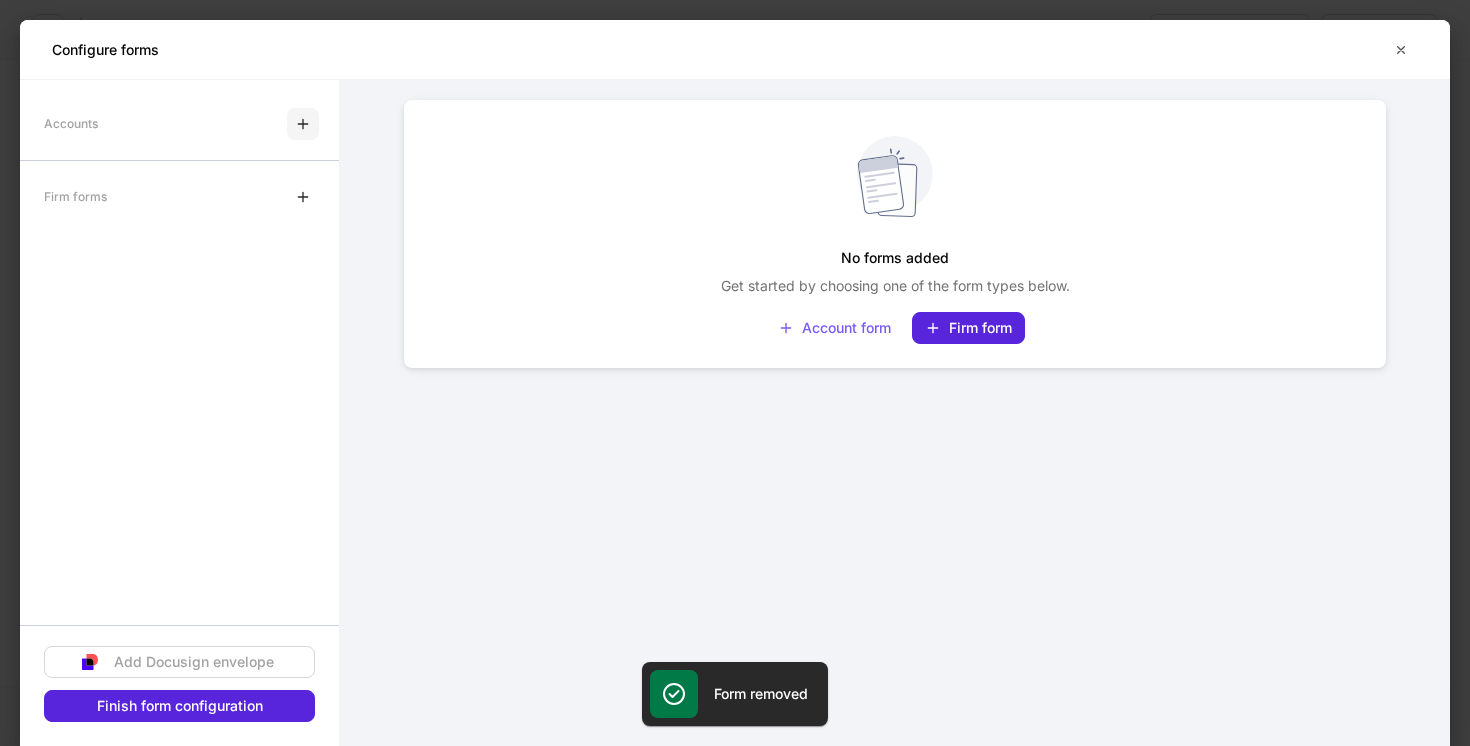 click 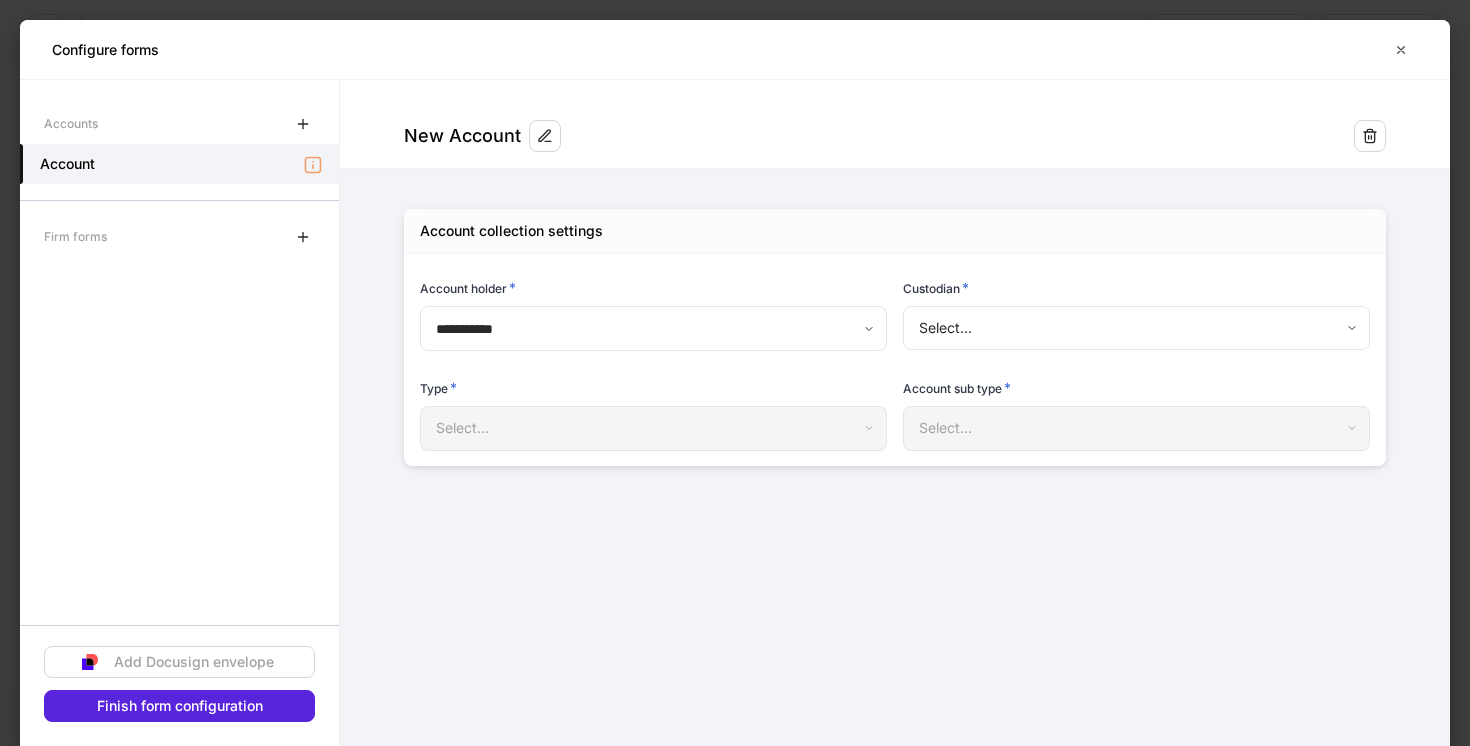 click on "**********" at bounding box center [735, 373] 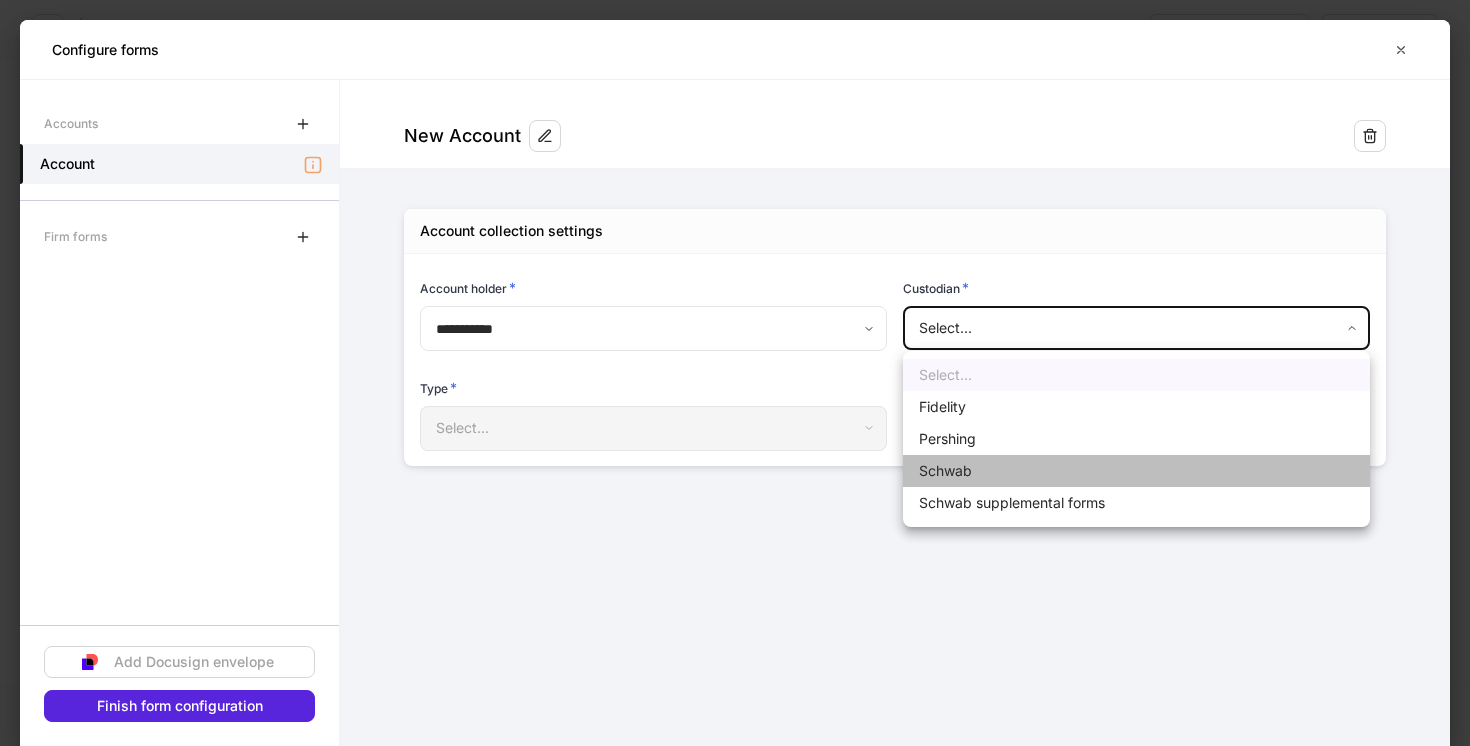 click on "Schwab" at bounding box center [1136, 471] 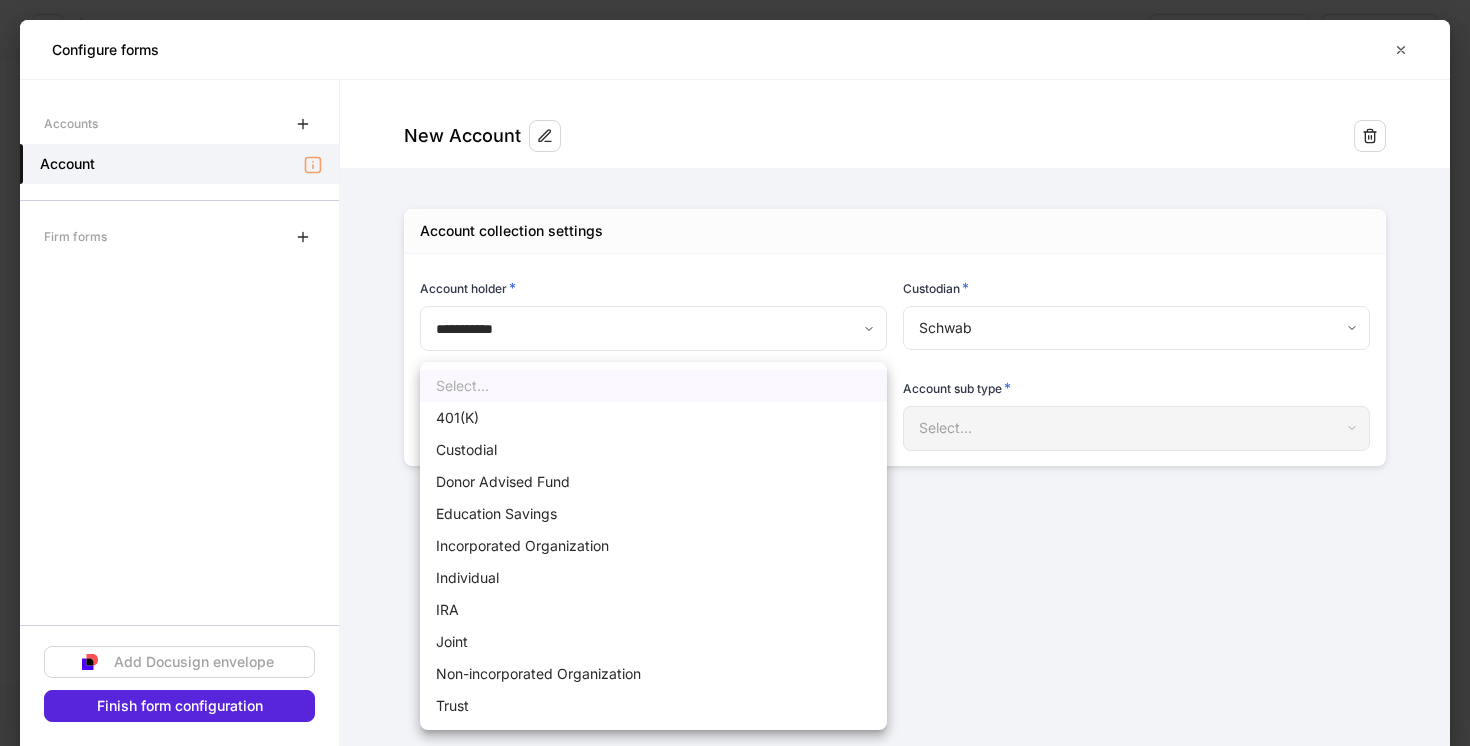 click on "**********" at bounding box center (735, 373) 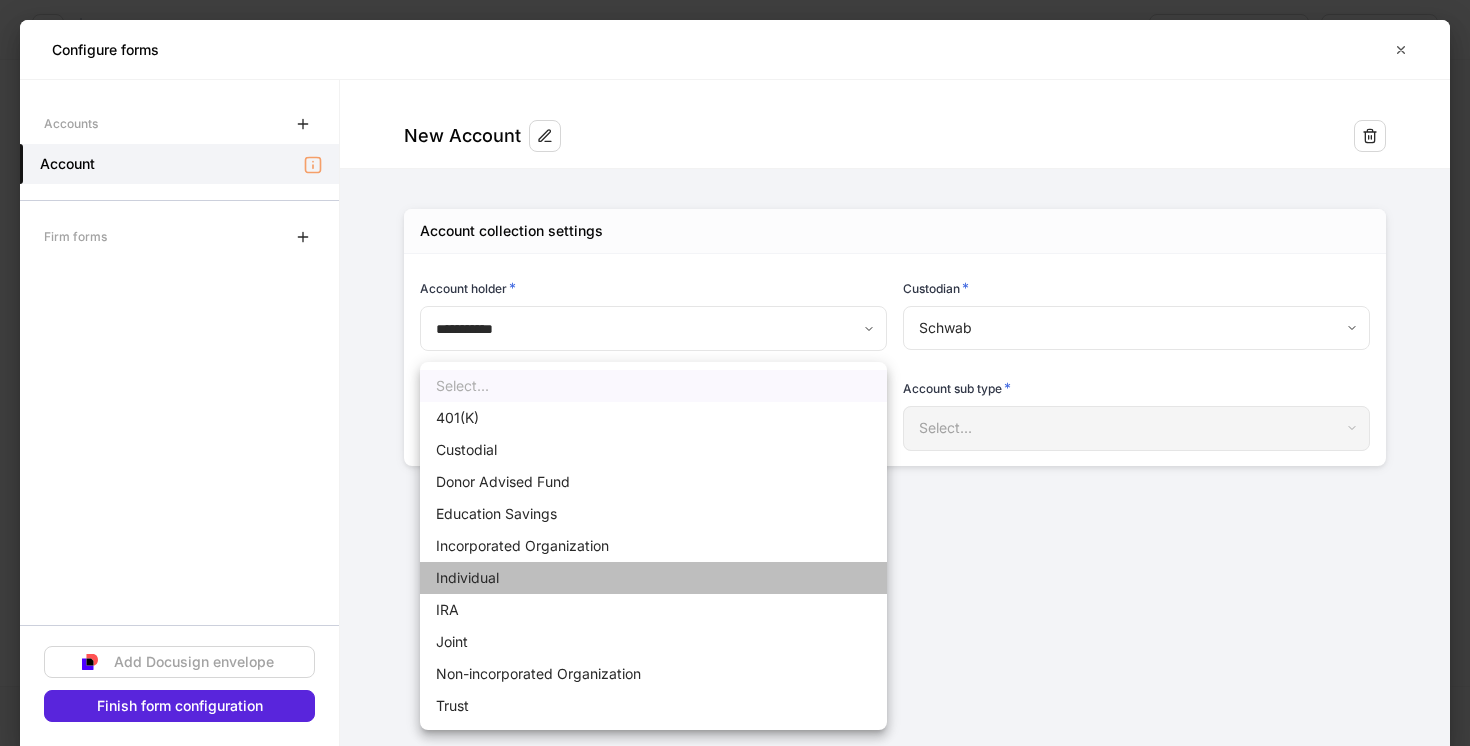click on "Individual" at bounding box center (653, 578) 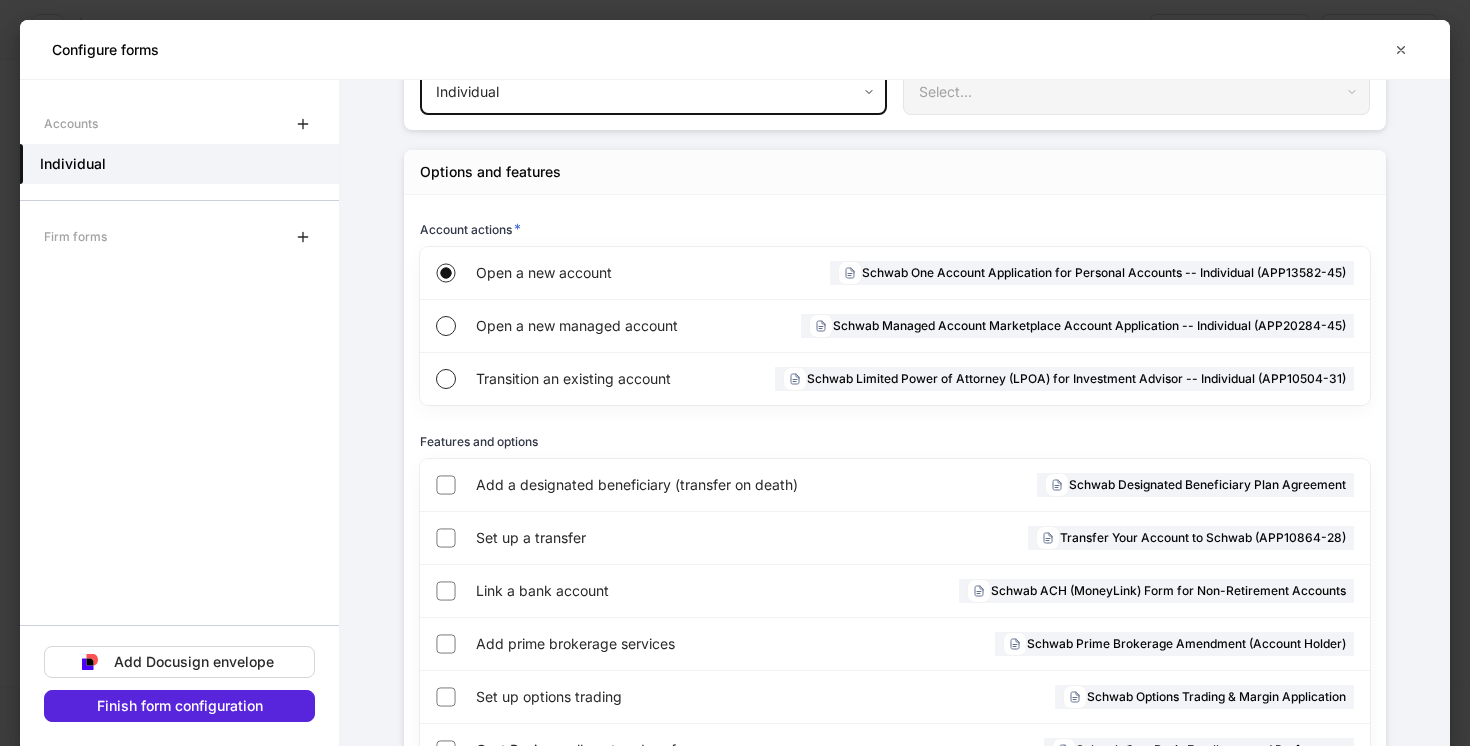 scroll, scrollTop: 334, scrollLeft: 0, axis: vertical 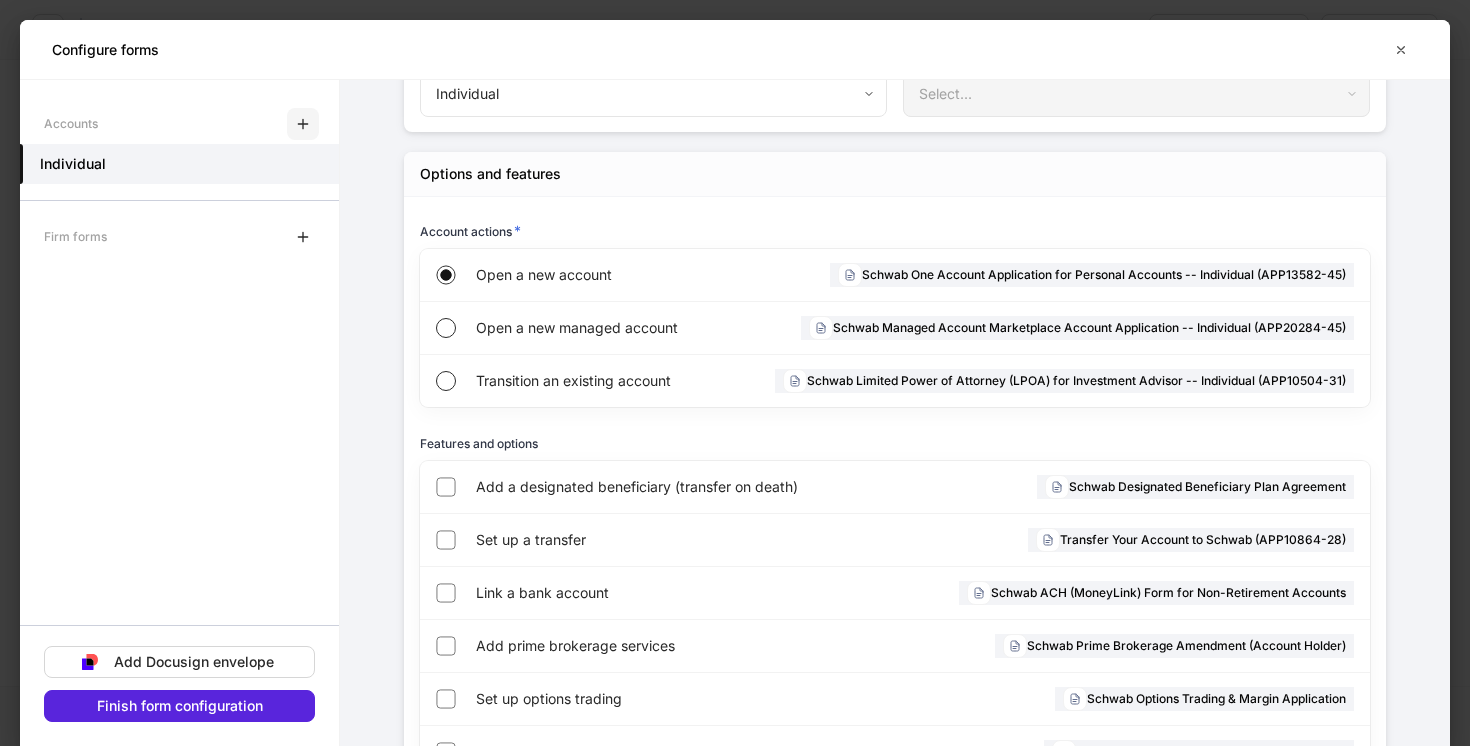 click at bounding box center [303, 124] 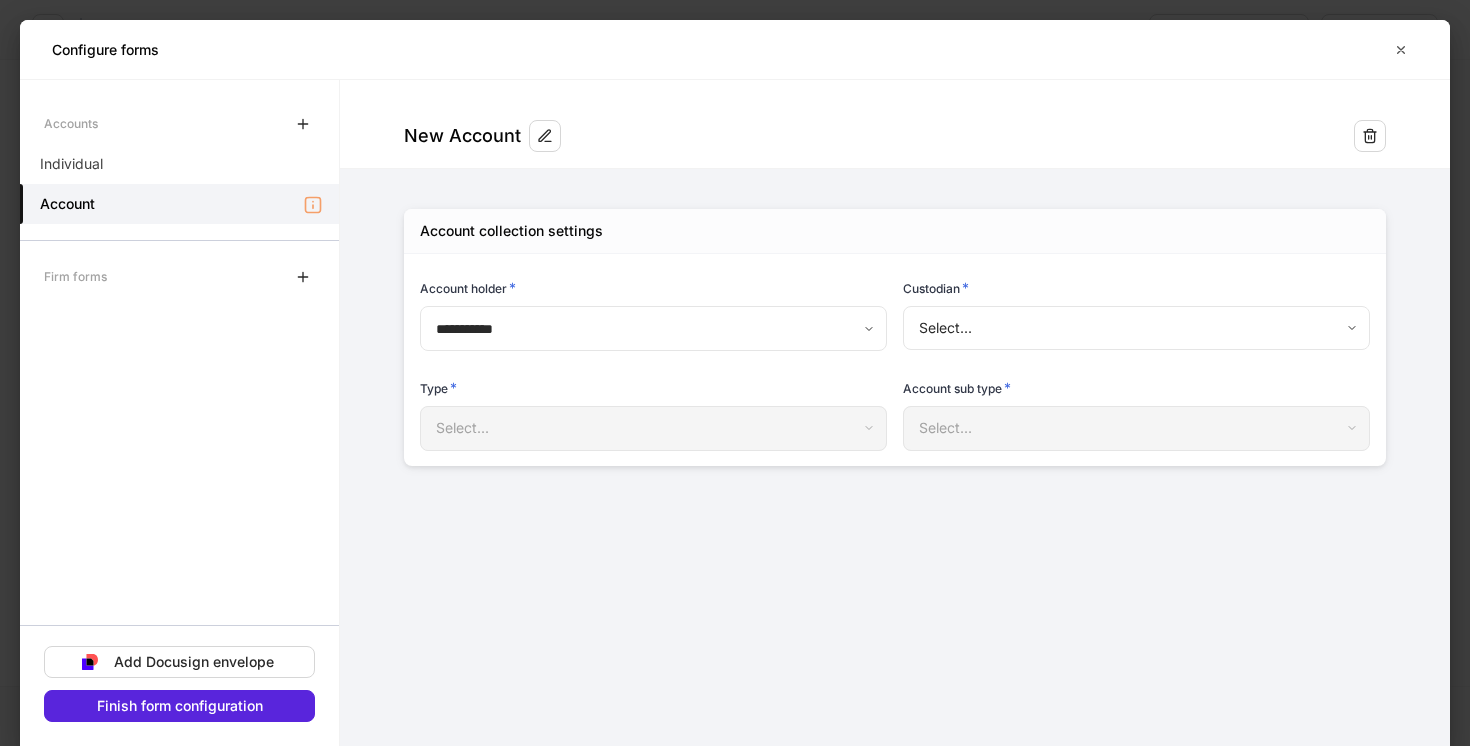 click on "**********" at bounding box center [735, 373] 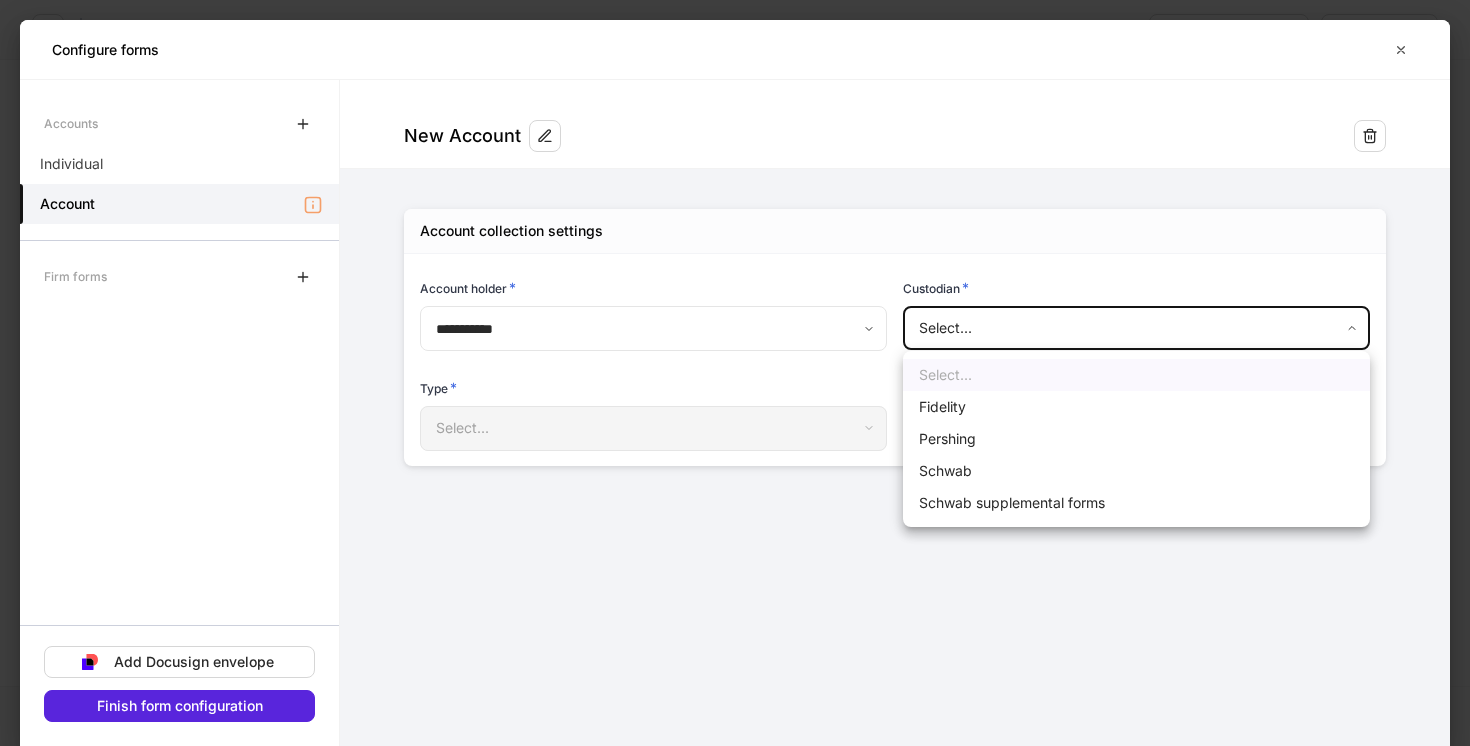 click on "Schwab" at bounding box center [1136, 471] 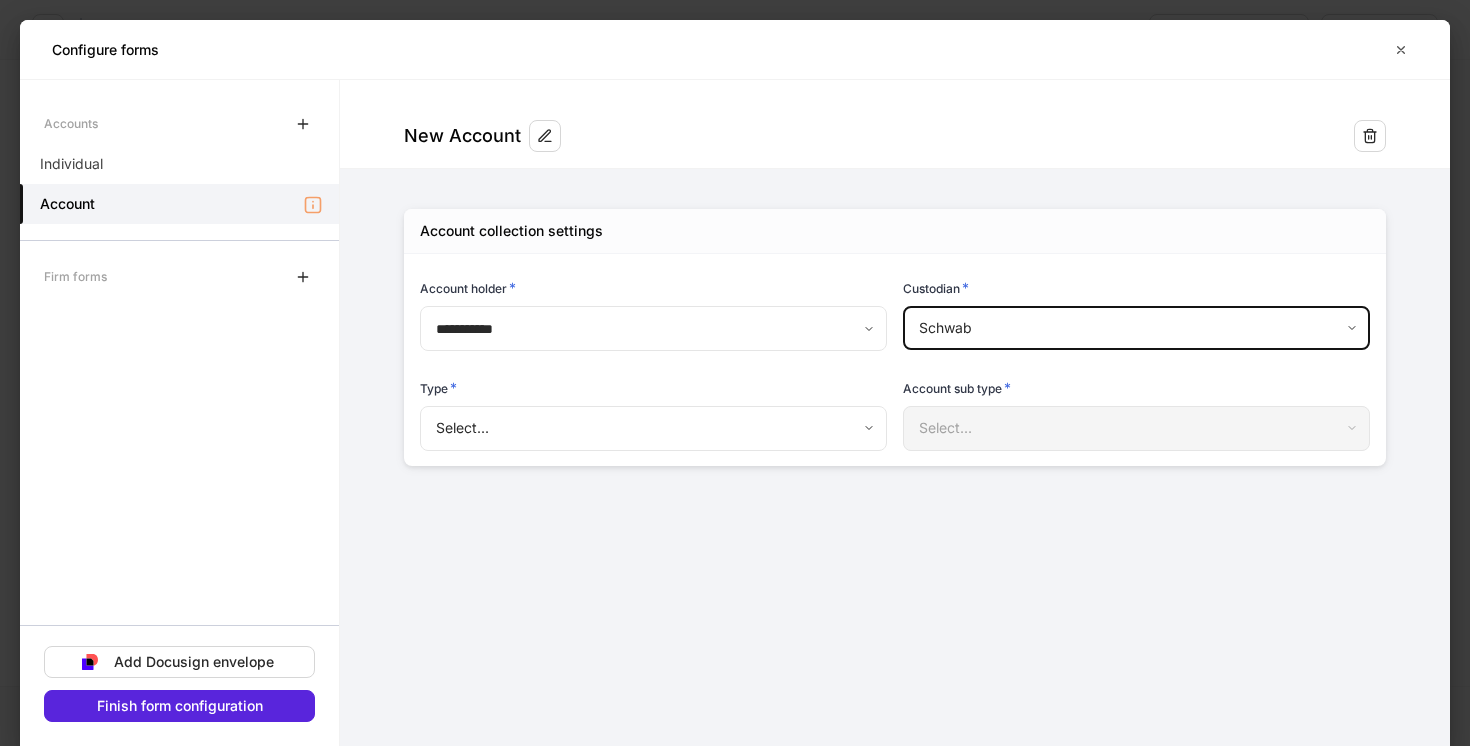 click on "**********" at bounding box center [735, 373] 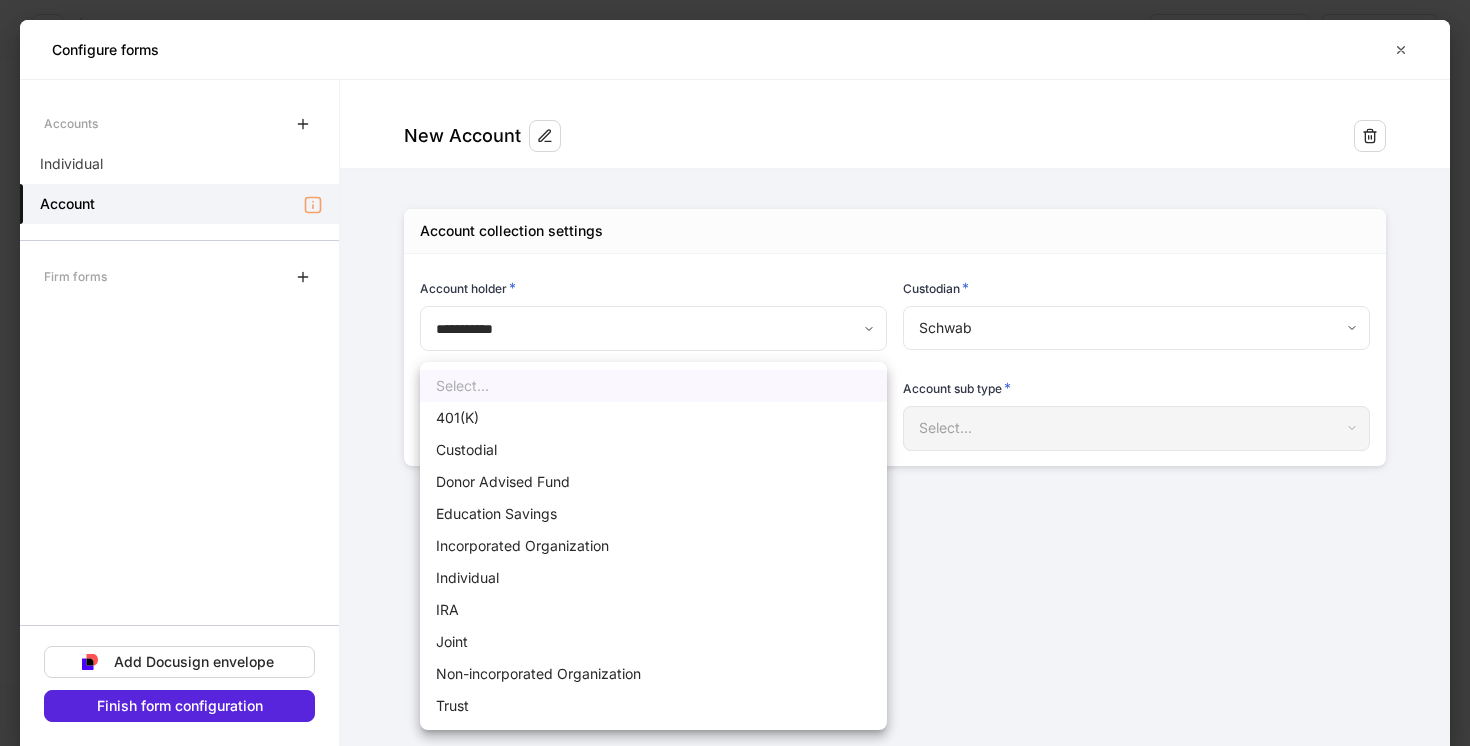 click on "Individual" at bounding box center [653, 578] 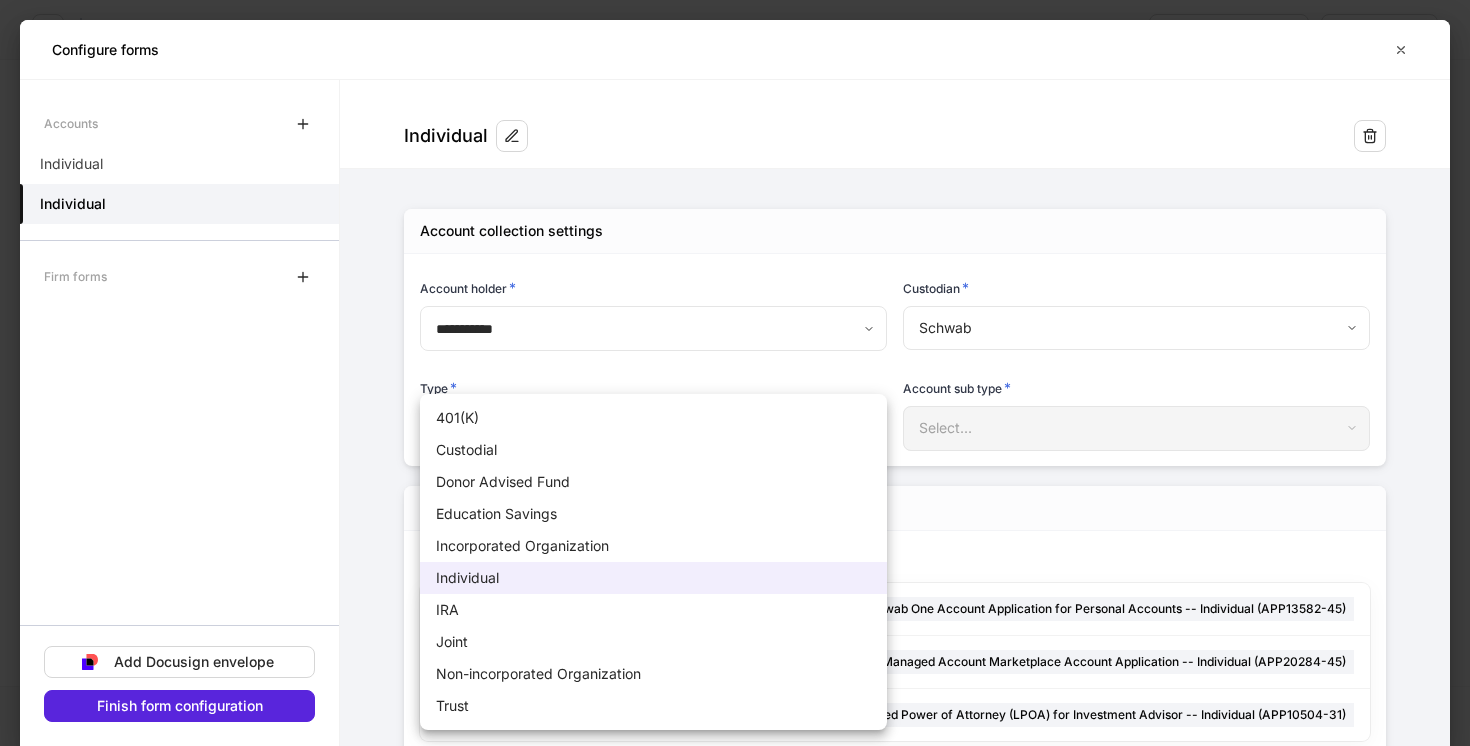 click on "**********" at bounding box center [735, 373] 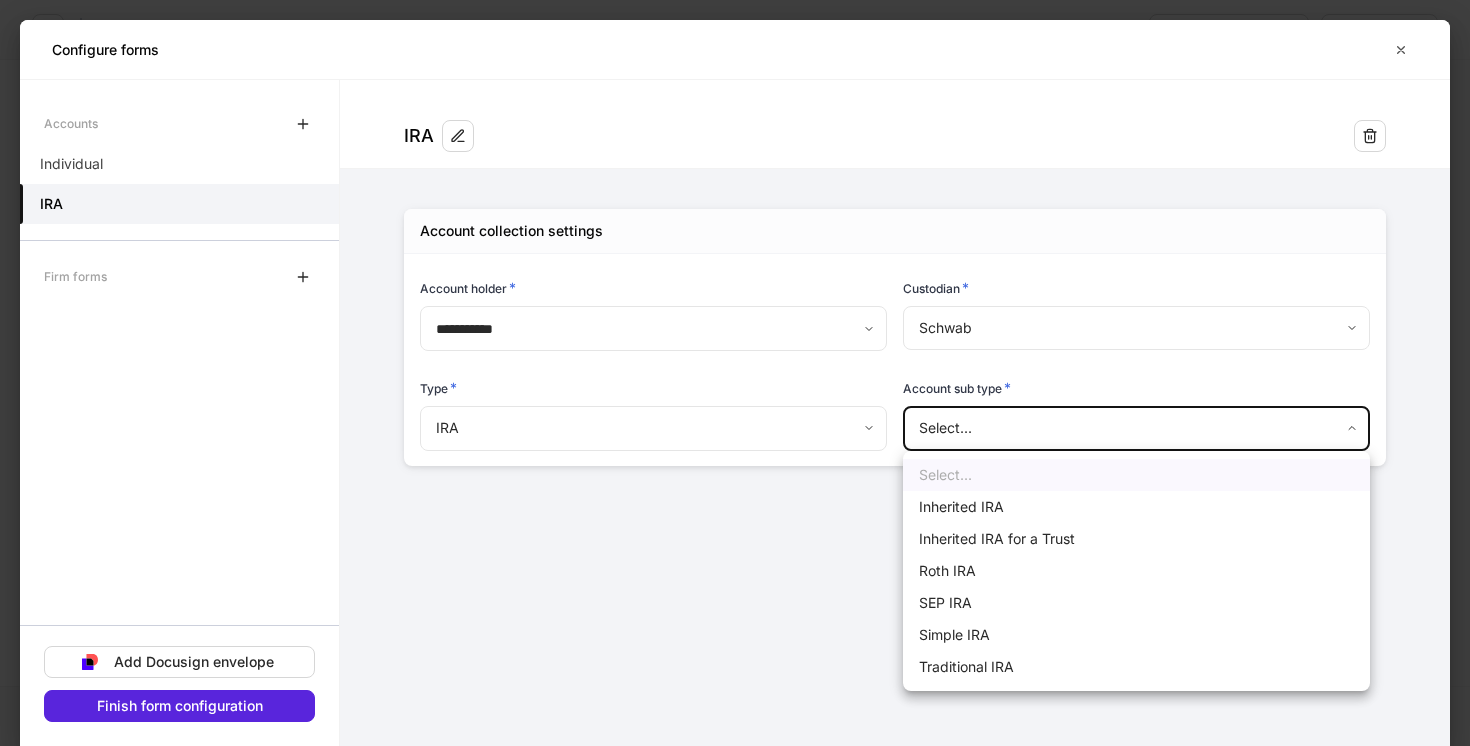 click on "**********" at bounding box center [735, 373] 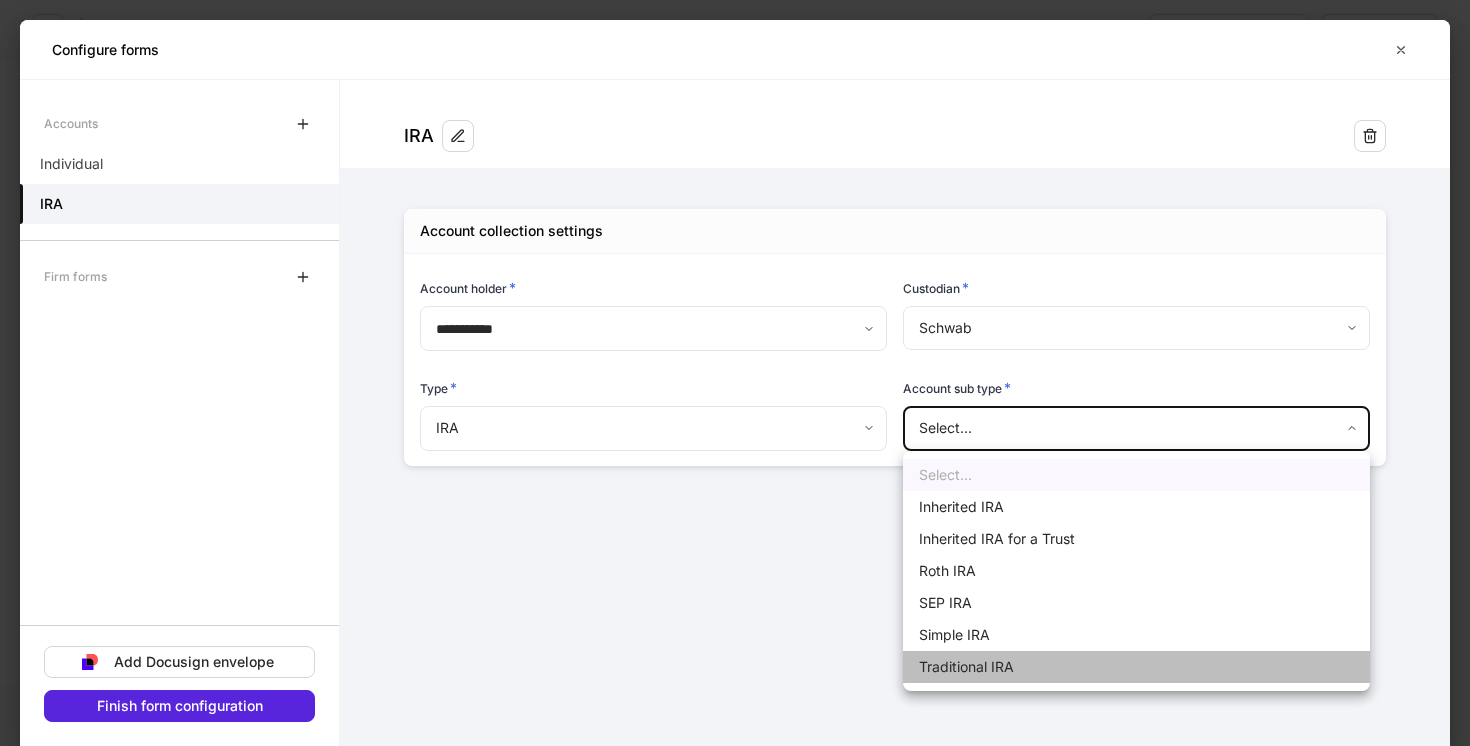click on "Traditional IRA" at bounding box center (1136, 667) 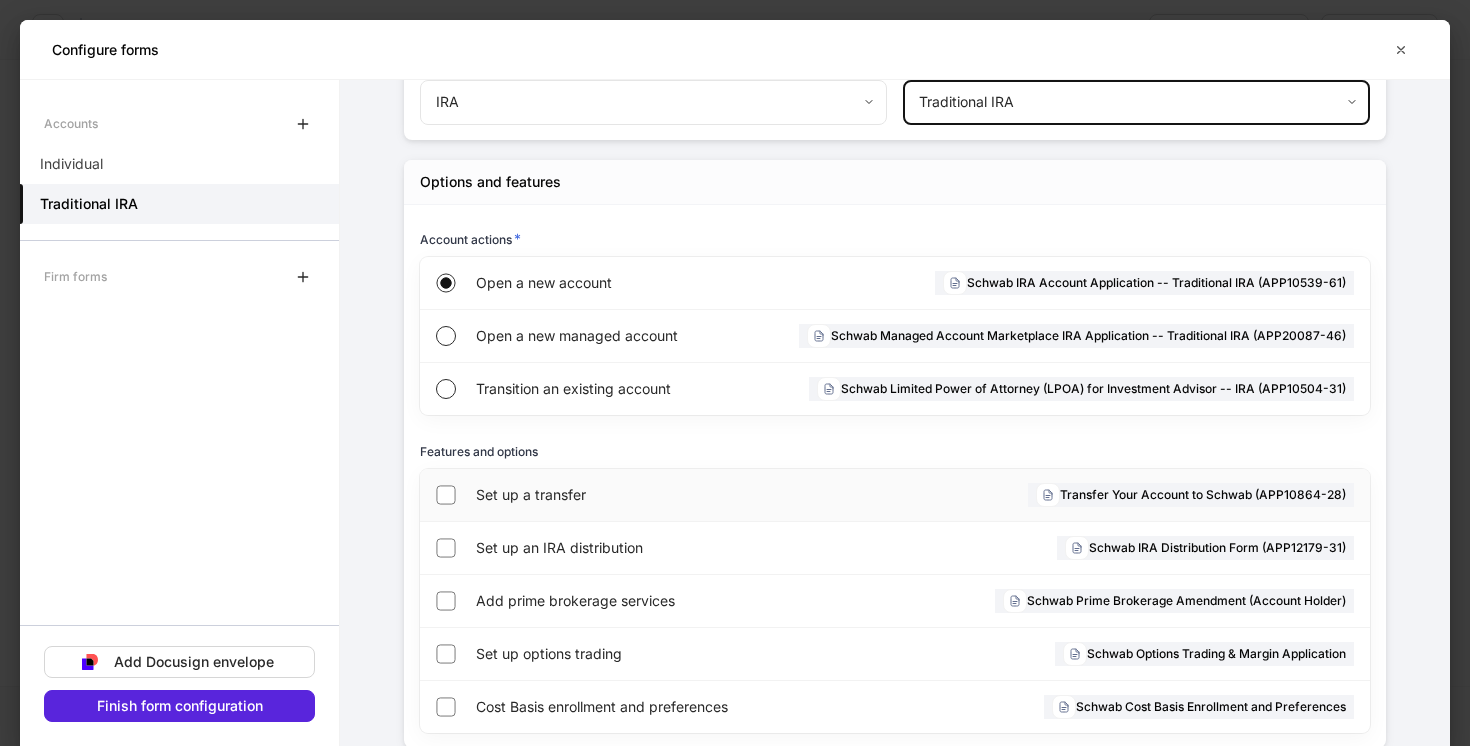 scroll, scrollTop: 328, scrollLeft: 0, axis: vertical 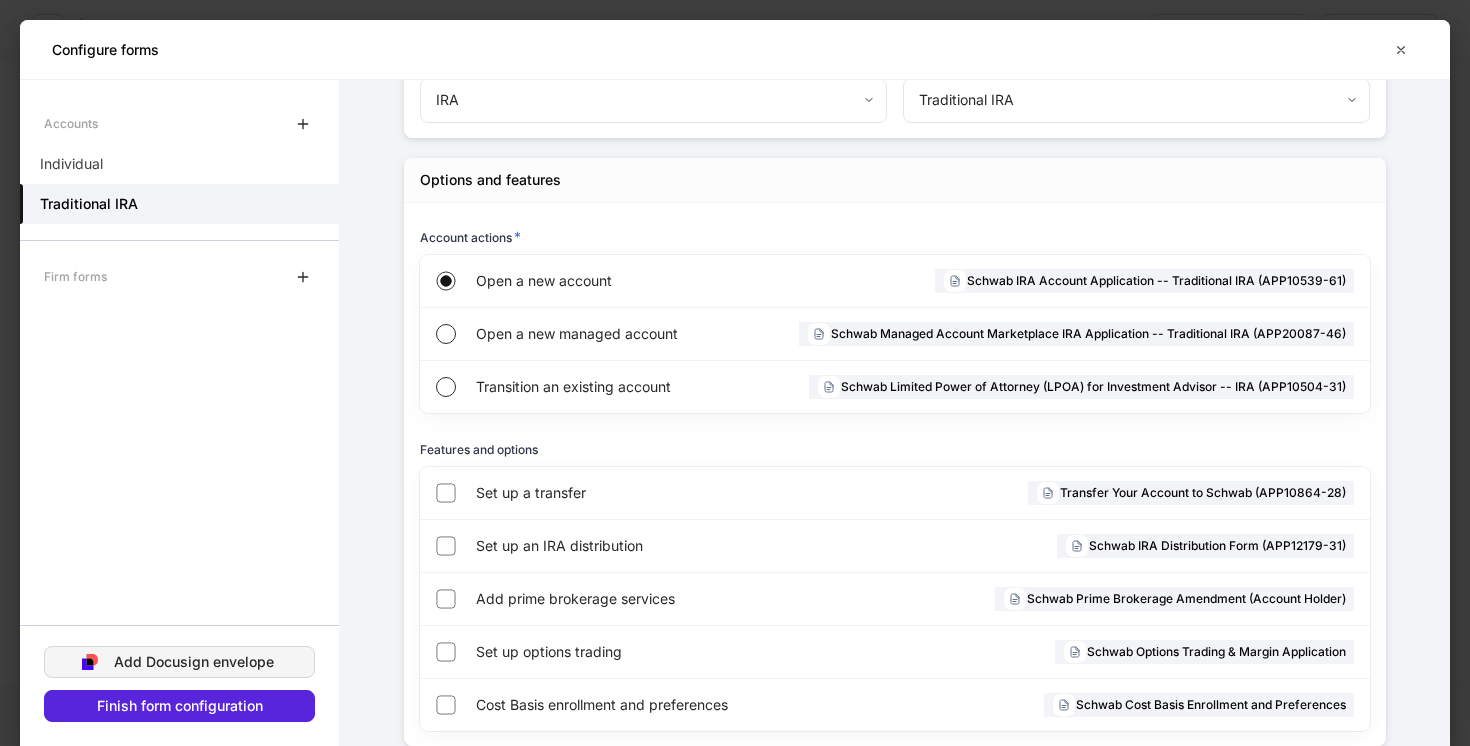 click on "Add Docusign envelope" at bounding box center (194, 662) 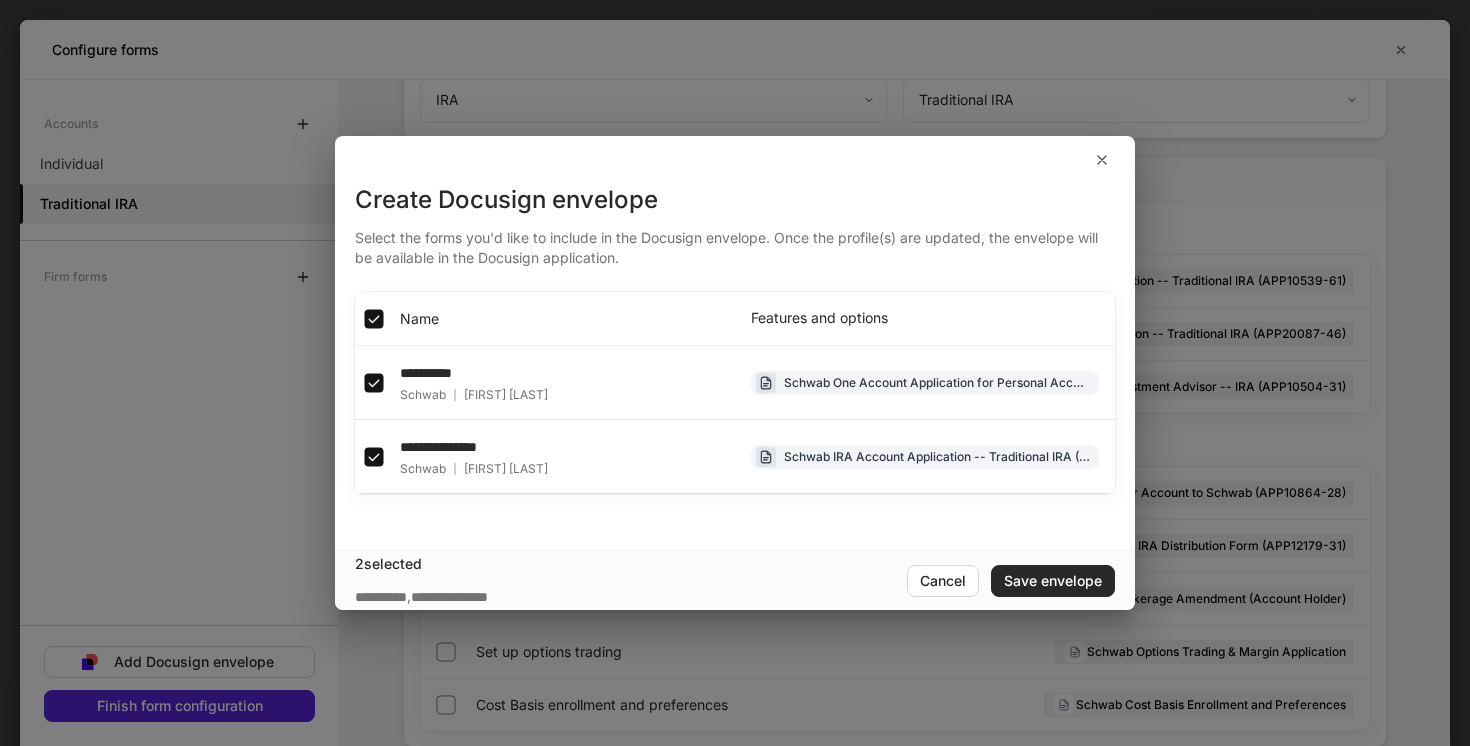 click on "Save envelope" at bounding box center (1053, 581) 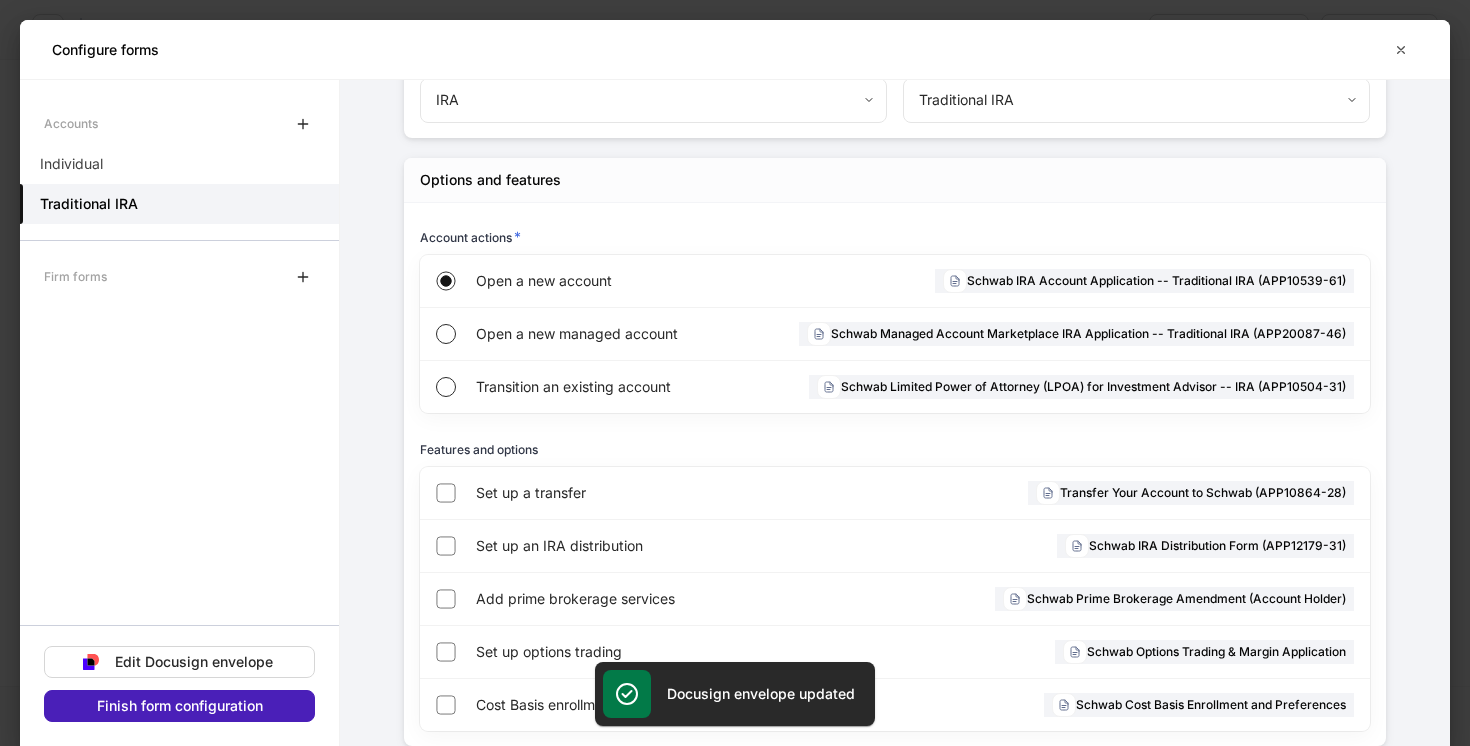 click on "Finish form configuration" at bounding box center [180, 706] 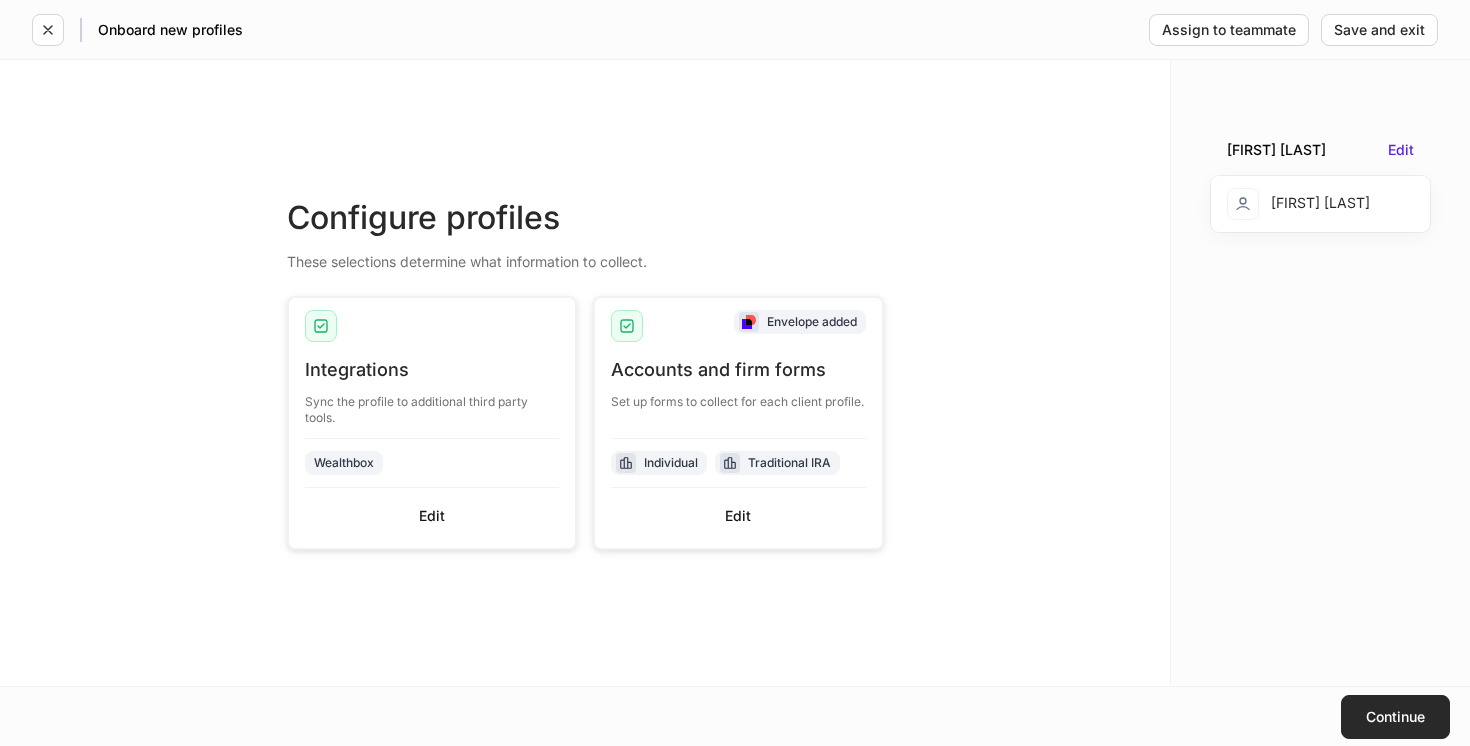 click on "Continue" at bounding box center [1395, 717] 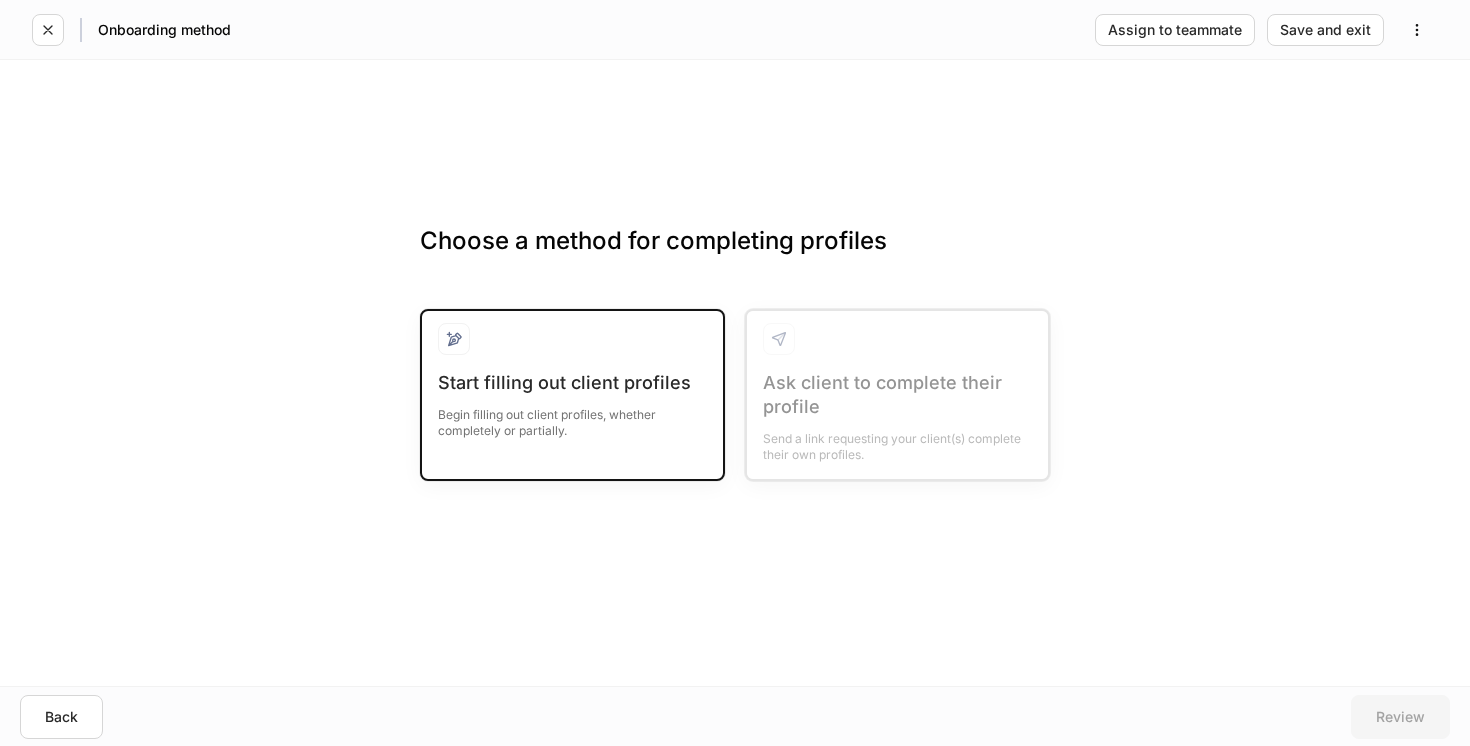 click on "Start filling out client profiles Begin filling out client profiles, whether completely or partially." at bounding box center (572, 417) 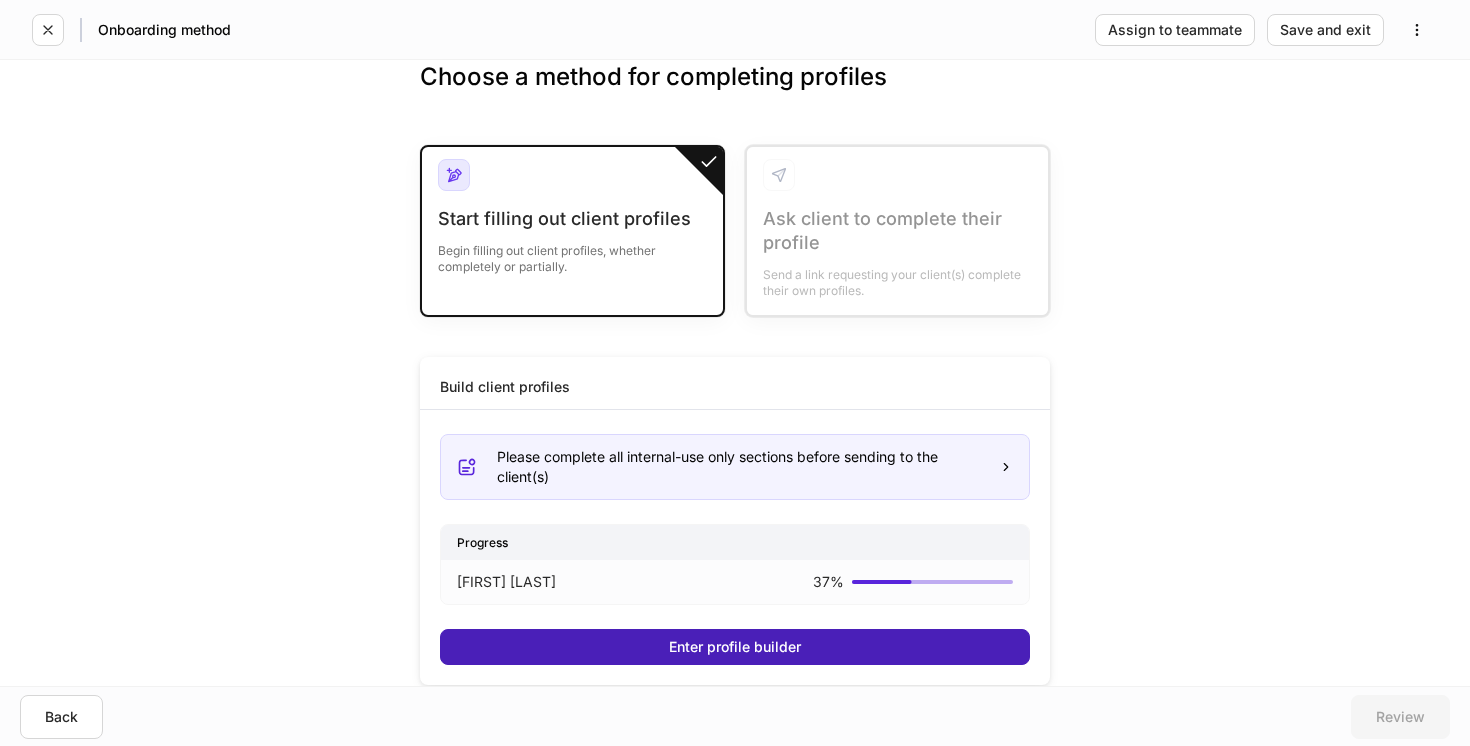 click on "Enter profile builder" at bounding box center (735, 647) 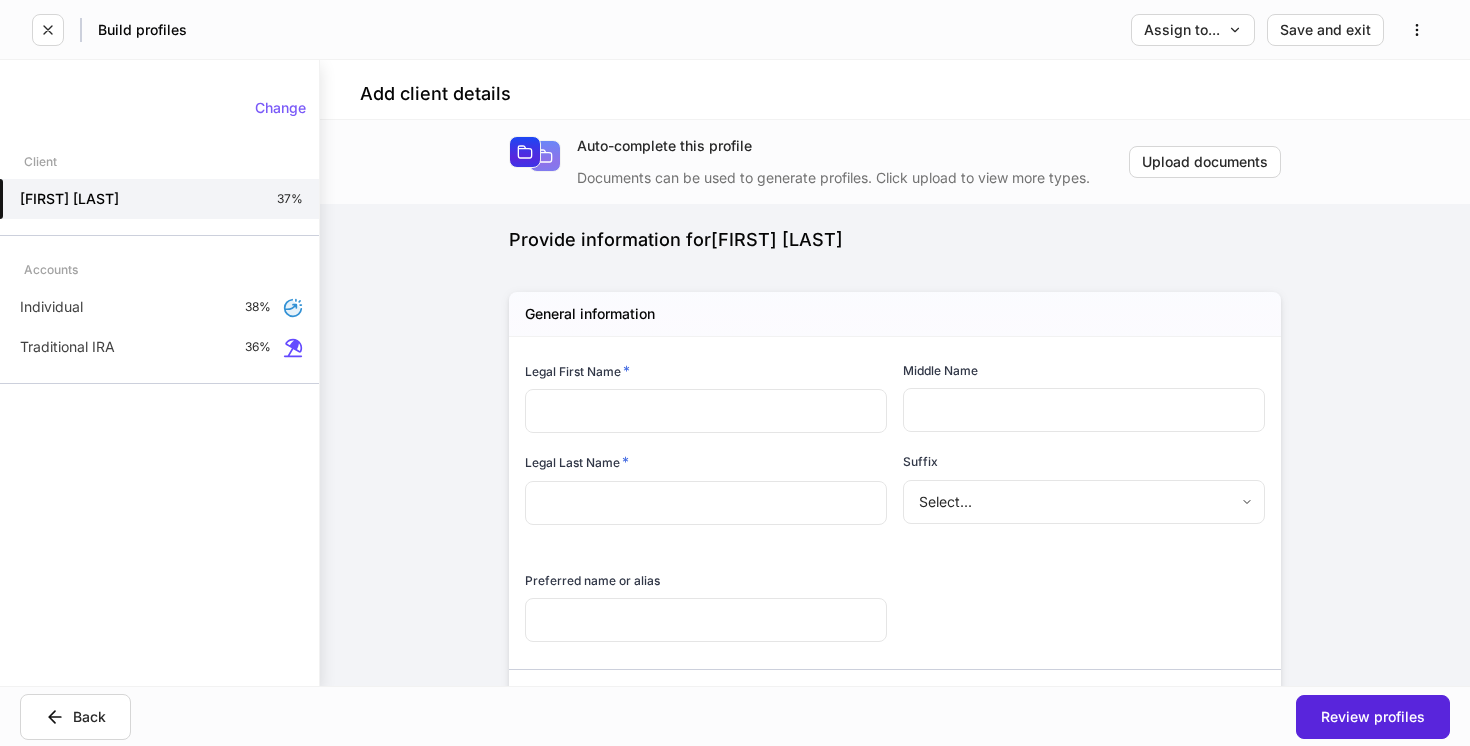 type on "*****" 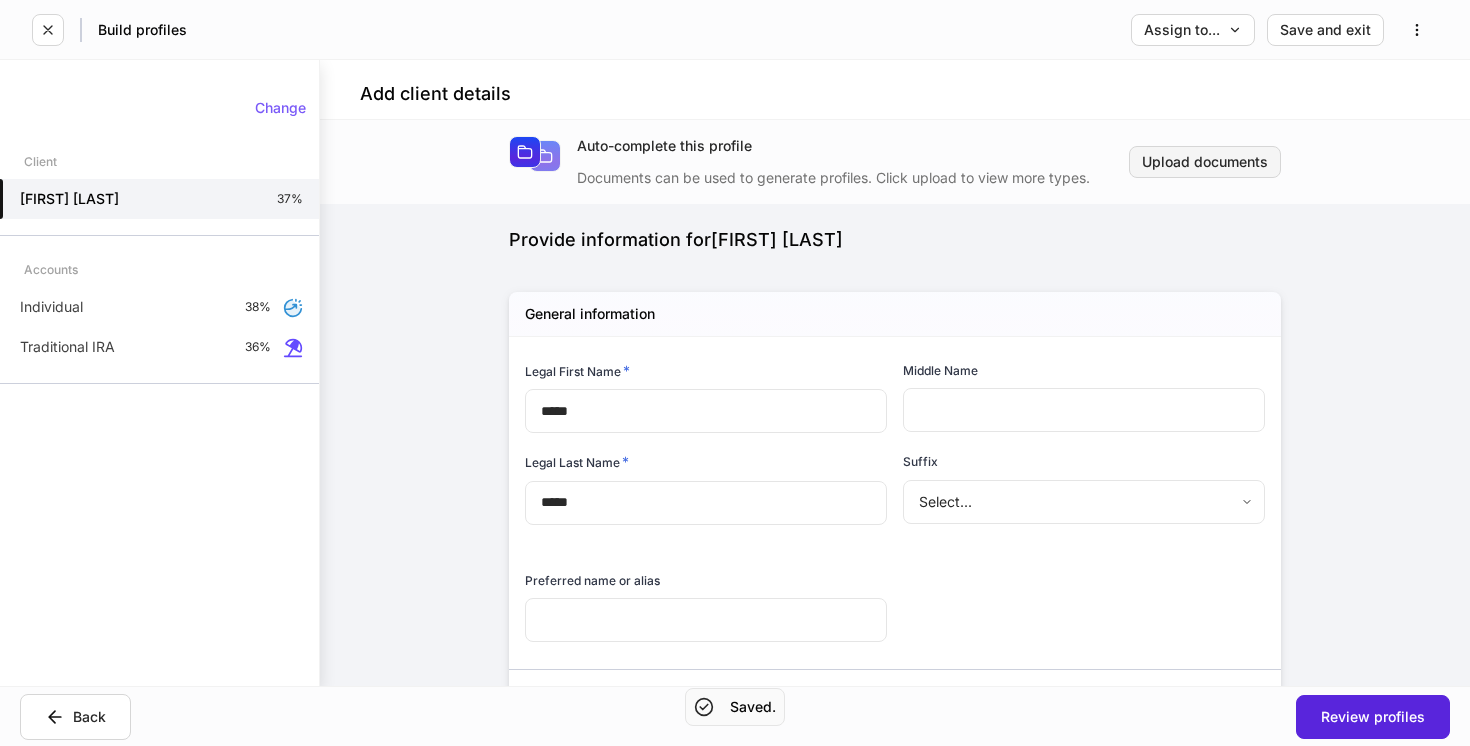 click on "Upload documents" at bounding box center (1205, 162) 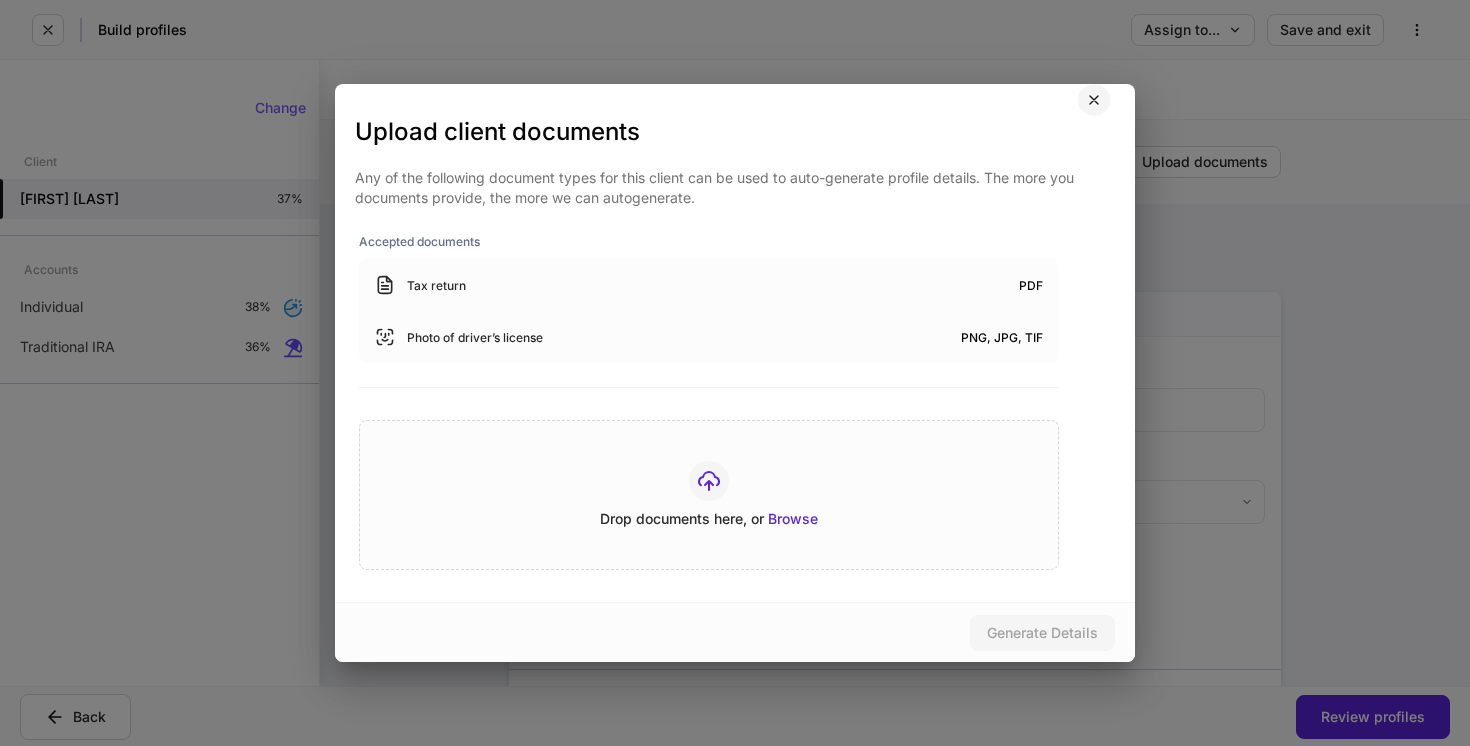 click 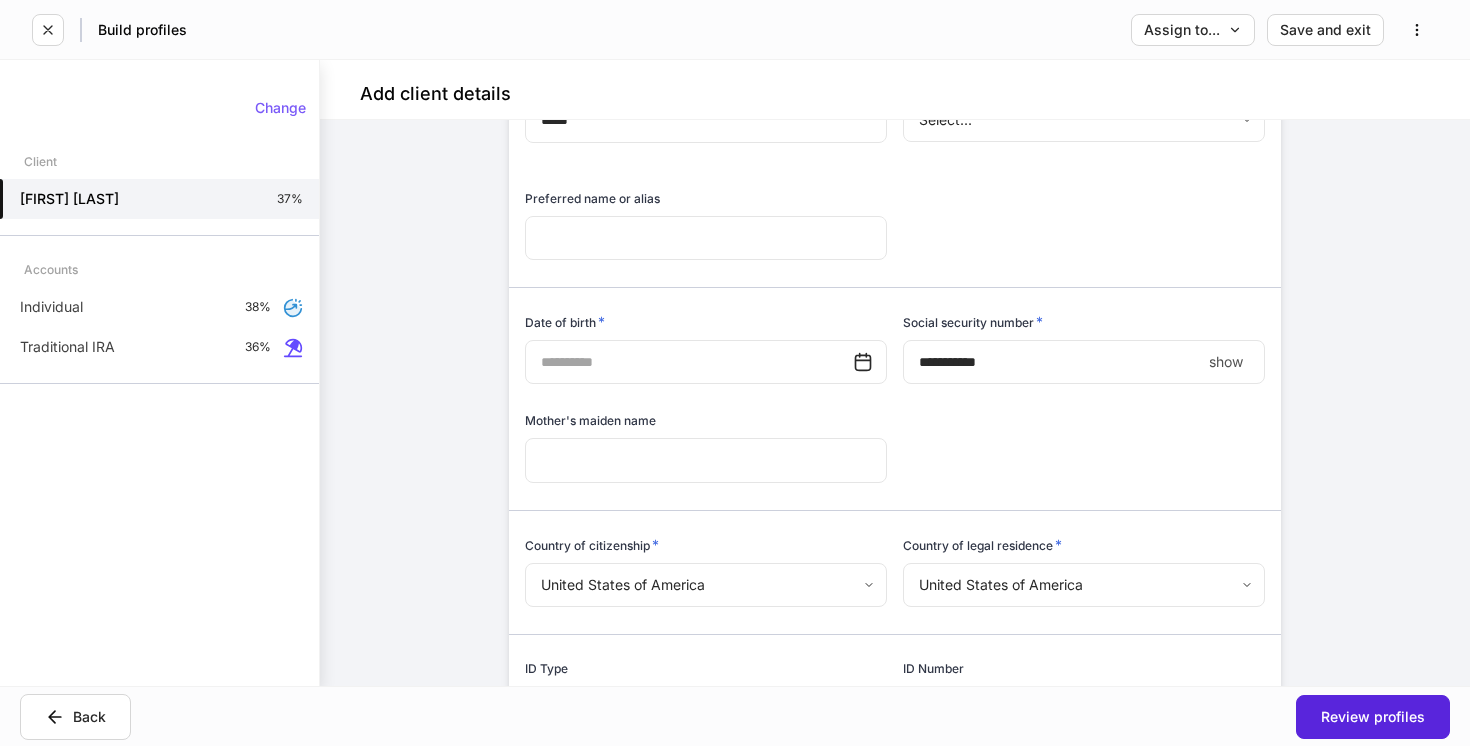 scroll, scrollTop: 387, scrollLeft: 0, axis: vertical 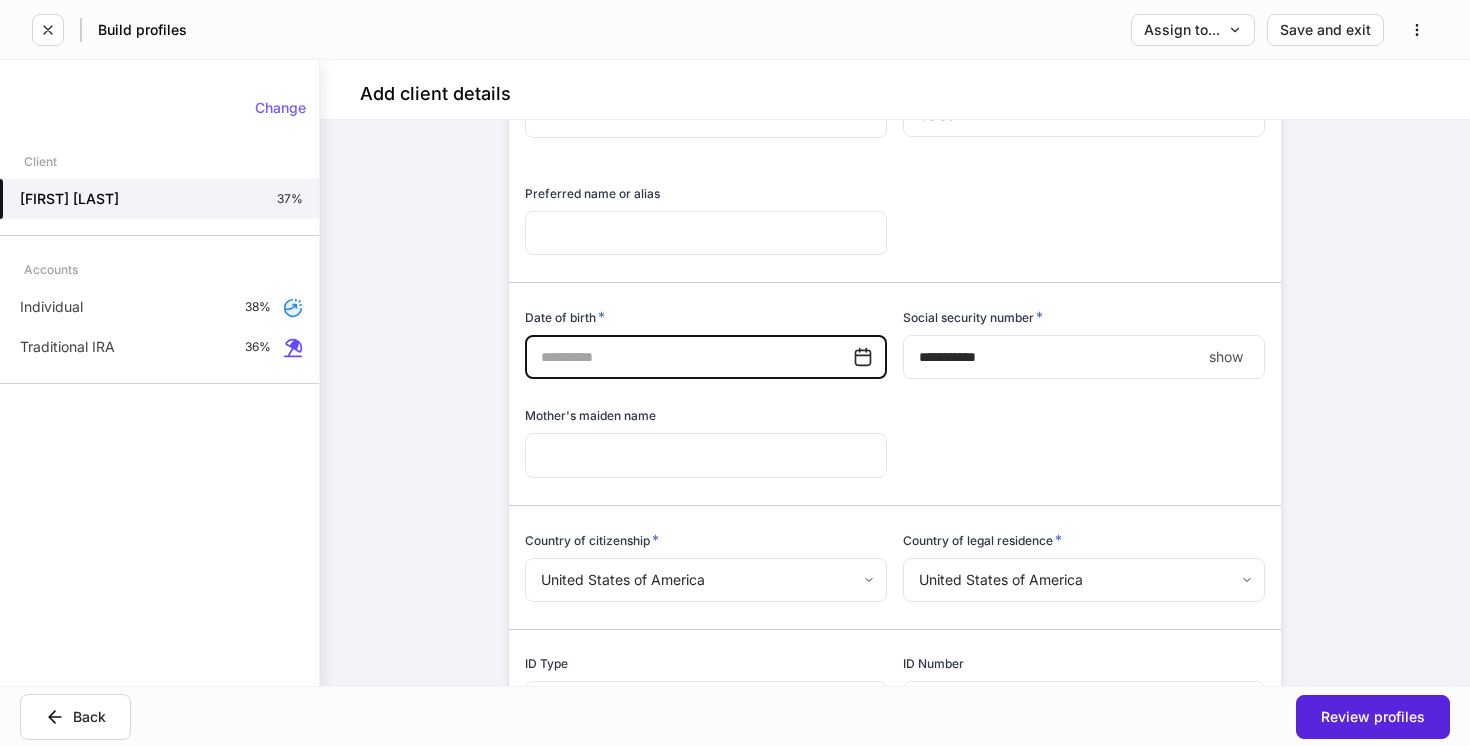click at bounding box center [689, 357] 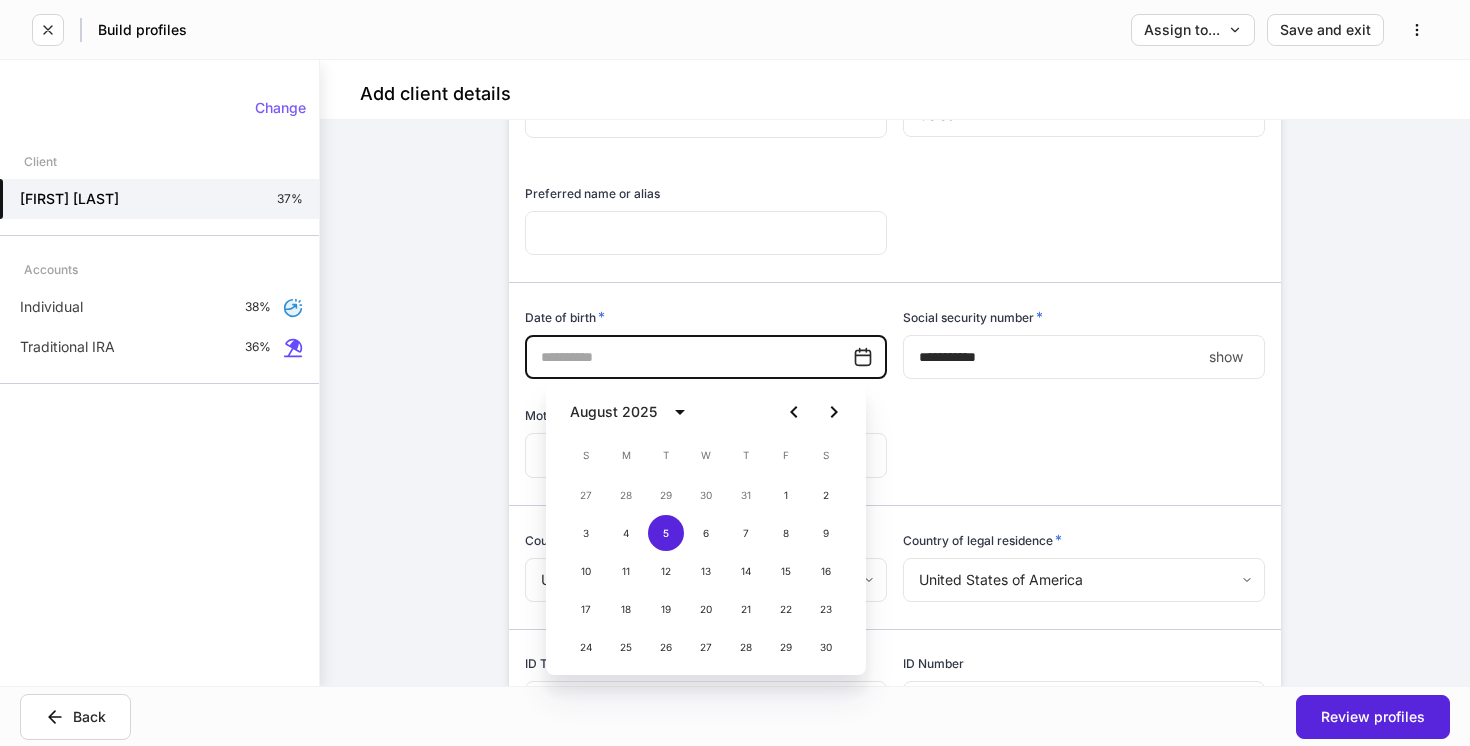 click on "**********" at bounding box center [895, 1127] 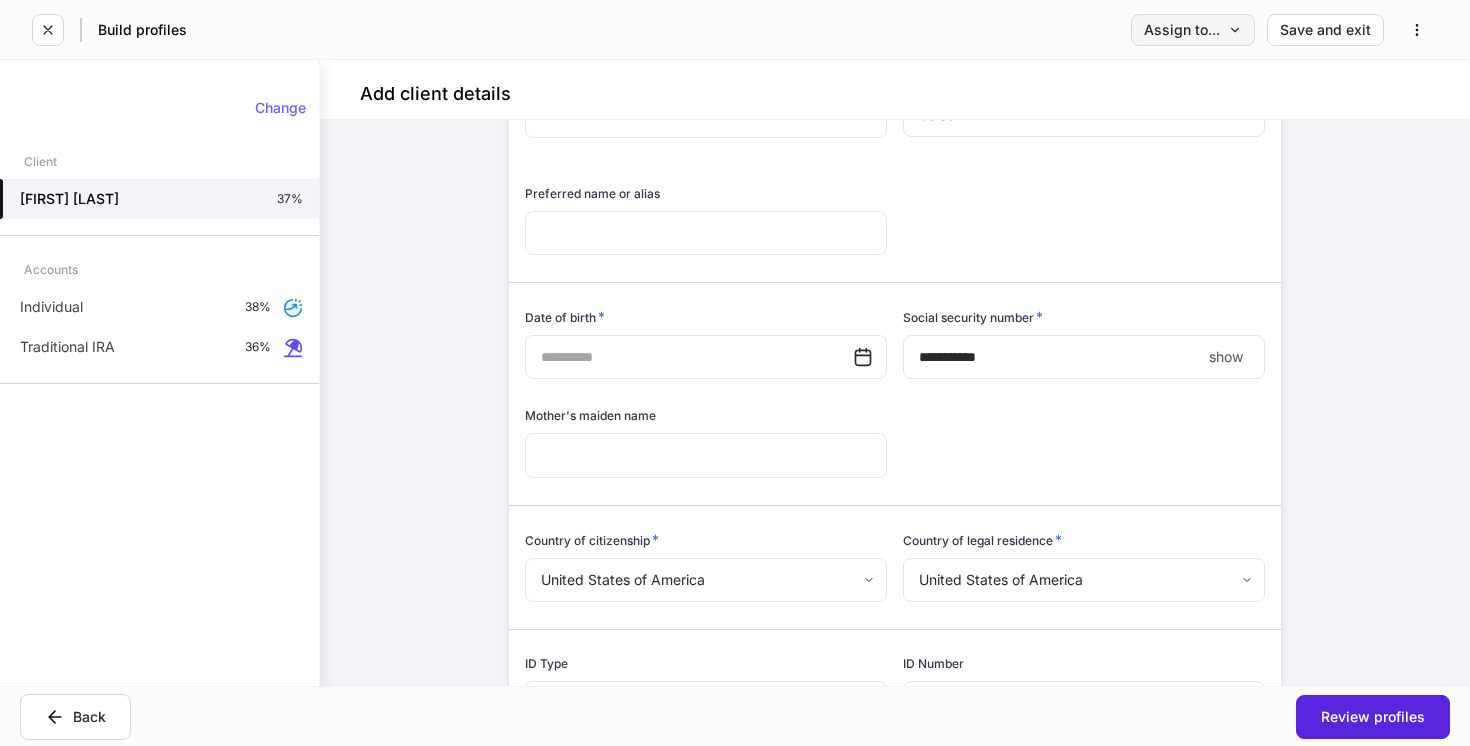 click on "Assign to..." at bounding box center [1193, 30] 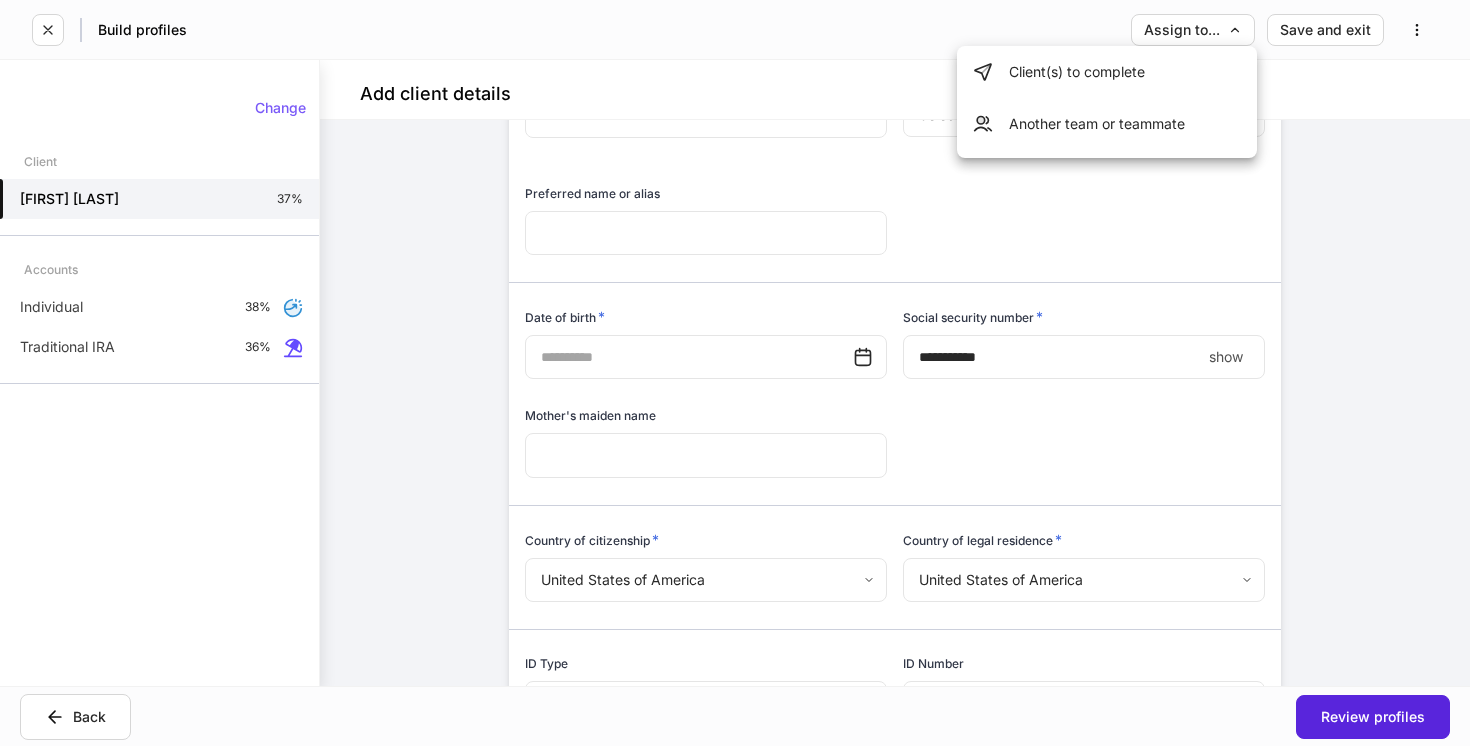 click on "Another team or teammate" at bounding box center (1107, 124) 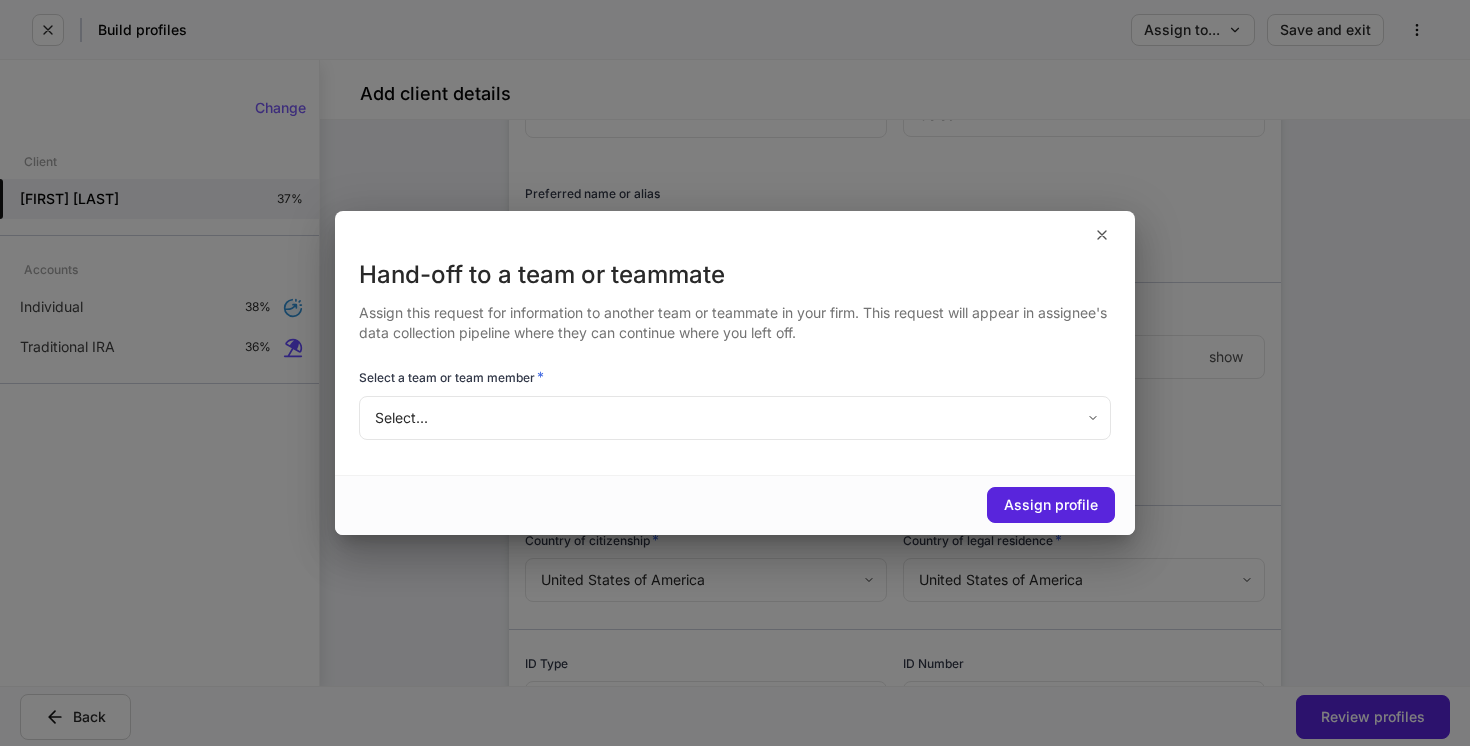 click on "Select... ​" at bounding box center (735, 419) 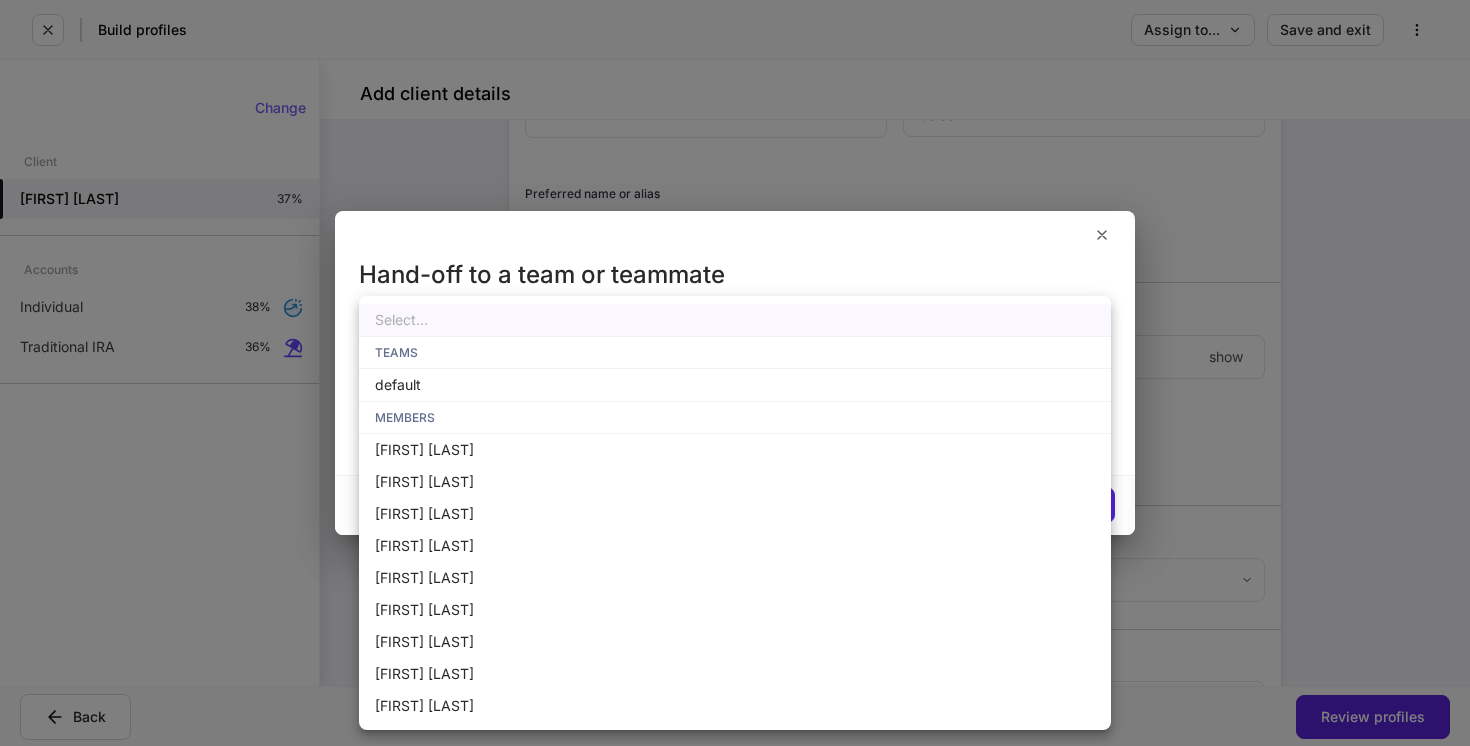click at bounding box center [735, 373] 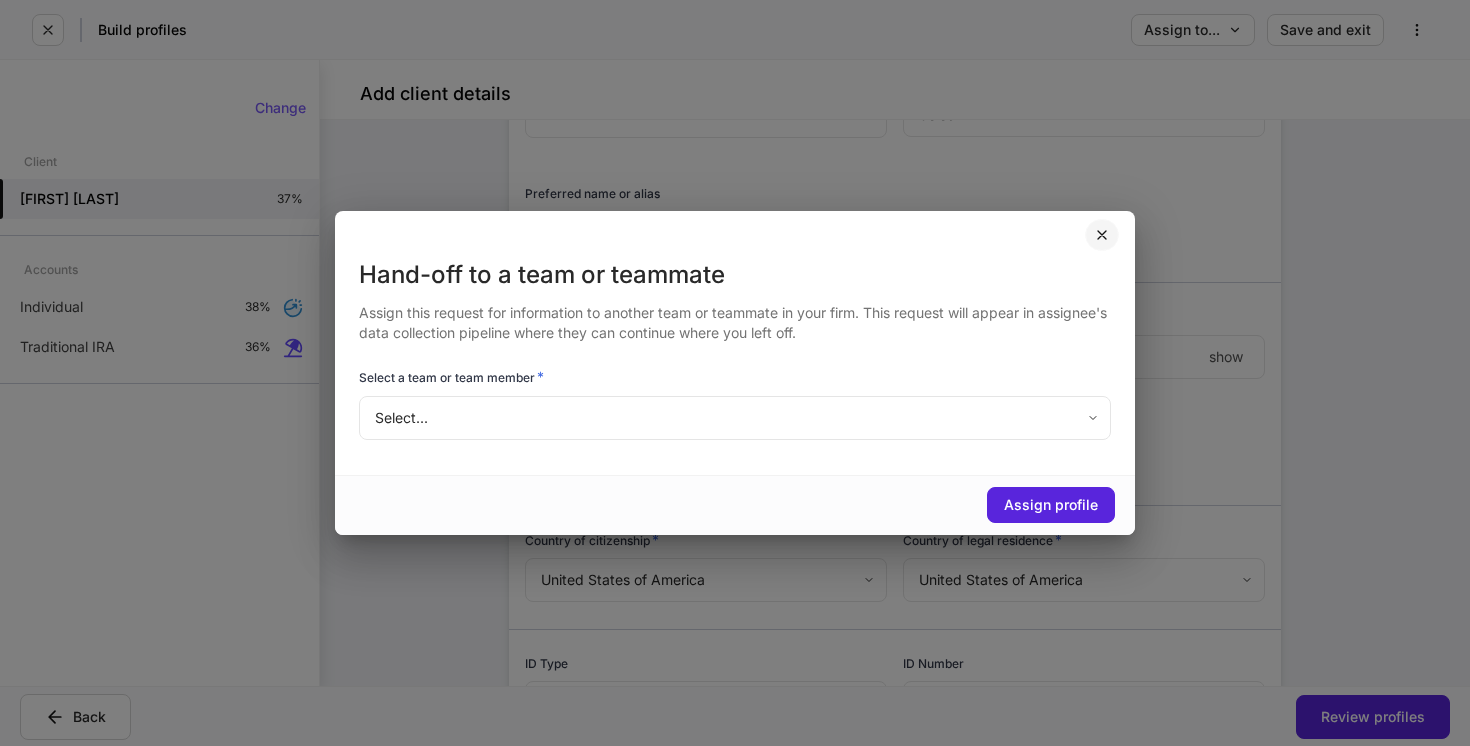 click at bounding box center [1102, 235] 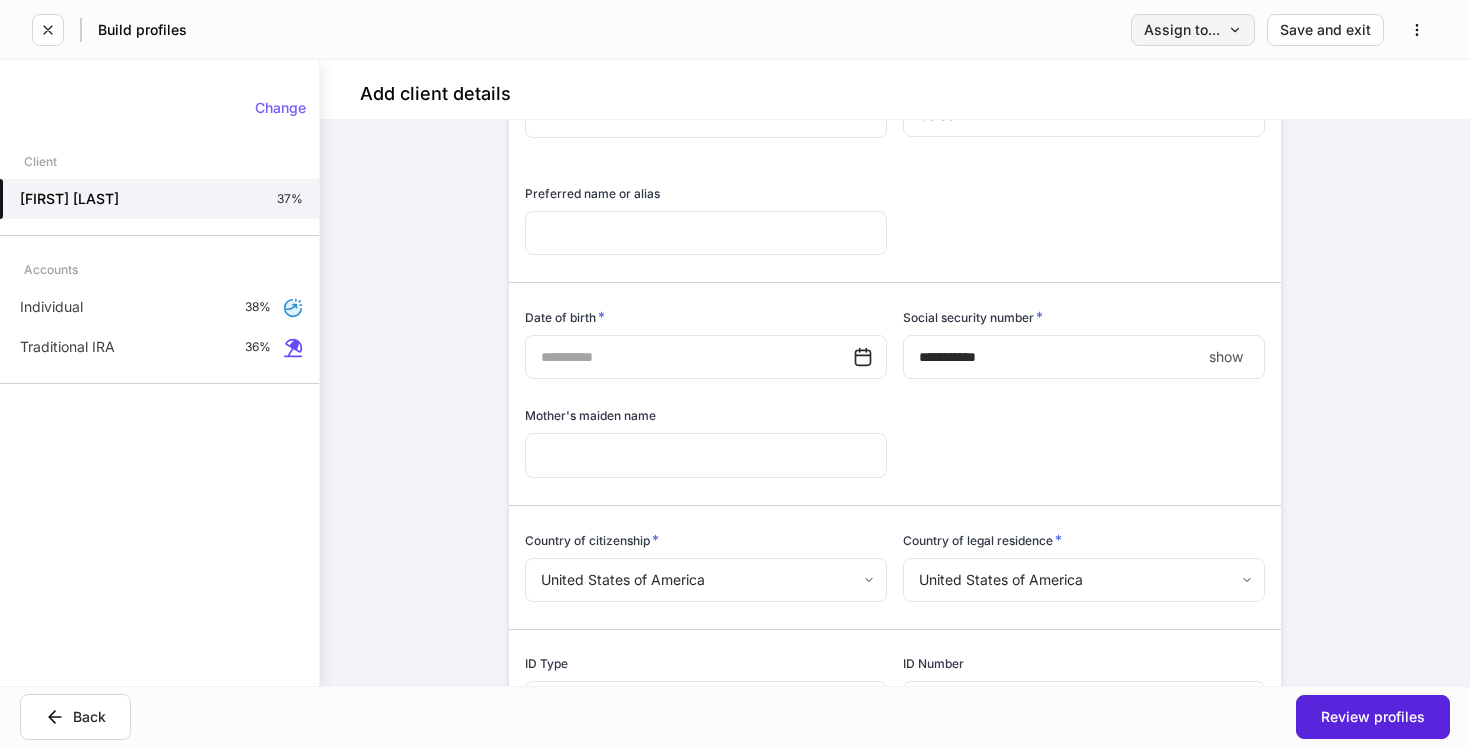 click on "Assign to..." at bounding box center [1193, 30] 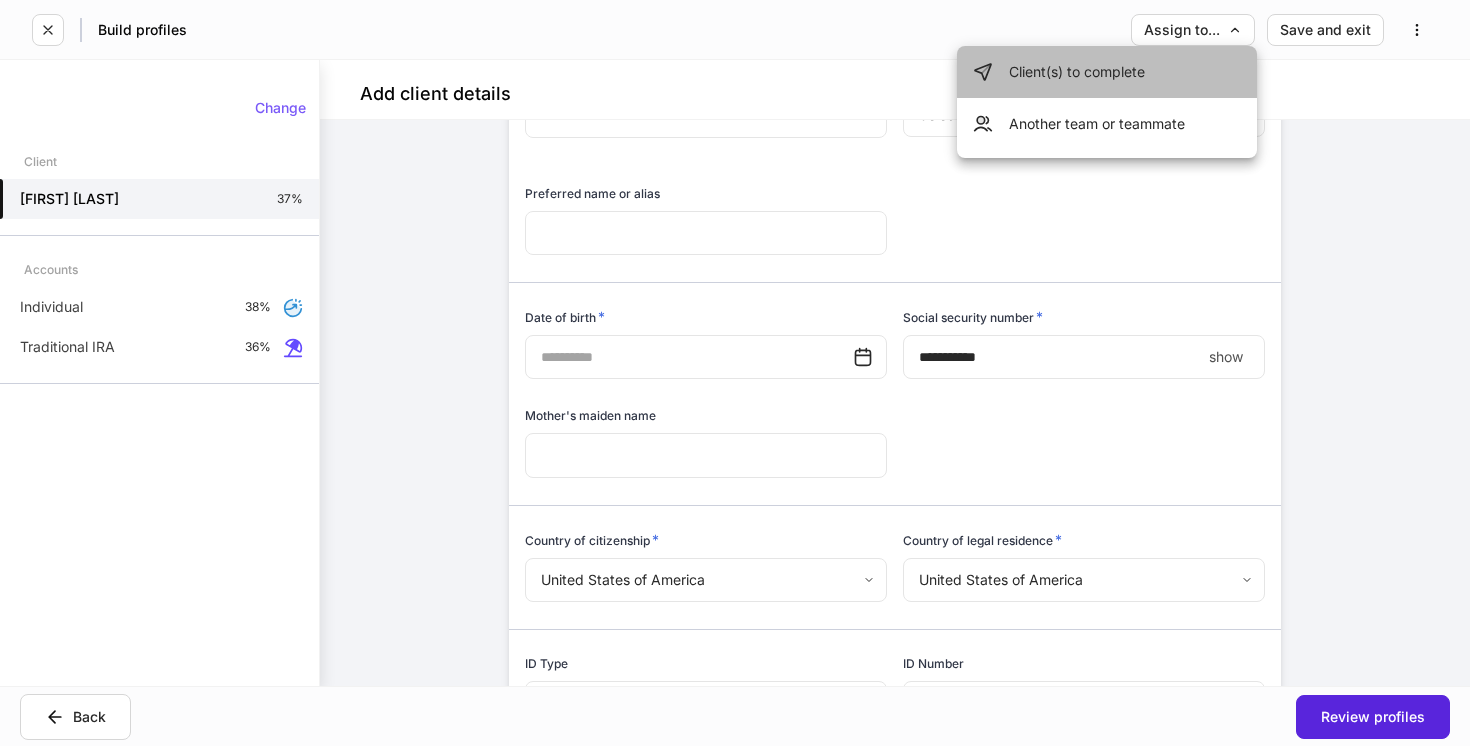 click on "Client(s) to complete" at bounding box center (1107, 72) 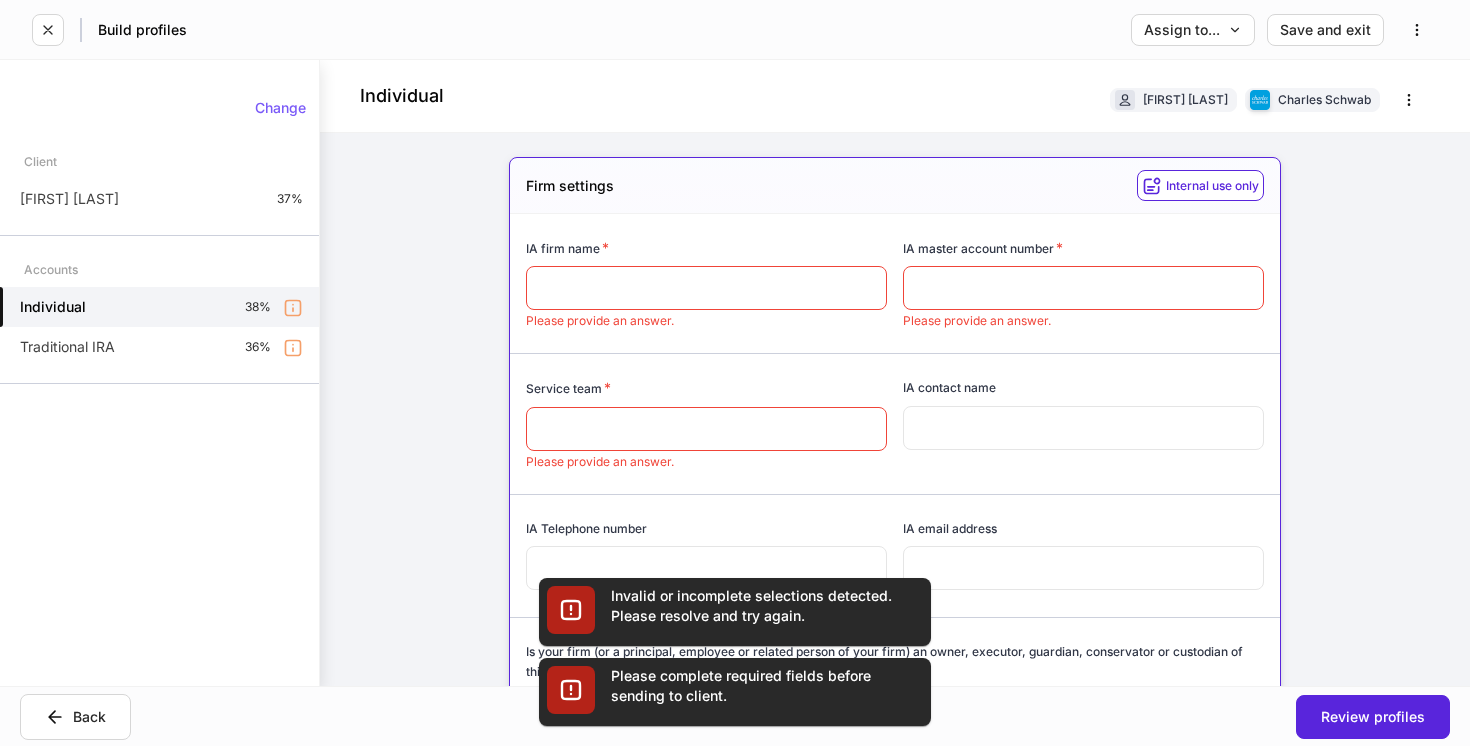 click on "Firm settings Internal use only IA firm name * ​ Please provide an answer. IA master account number * ​ Please provide an answer. Service team * ​ Please provide an answer. IA contact name ​ IA Telephone number ​ IA email address ​ Is your firm (or a principal, employee or related person of your firm) an owner, executor, guardian, conservator or custodian of this account? * Yes No Please provide an answer. Account details Source of funds * Check all that apply. Select... ​ Purpose of account * Check all that apply. Select... ​ Choose a type of account to open * Schwab One Schwab One with margin Account preferences Paperless delivery   No, do not enroll my account in paperless documents. Mobile phone number for paperless delivery * ​ Checking and debit Checking preferences * Choose if you'd like to be sent checks and/or a debit card to withdraw from this account. View  more Do not order Order checks only Order checks and a debit card Order checks and two debit cards (for joint accounts only)" at bounding box center [895, 1571] 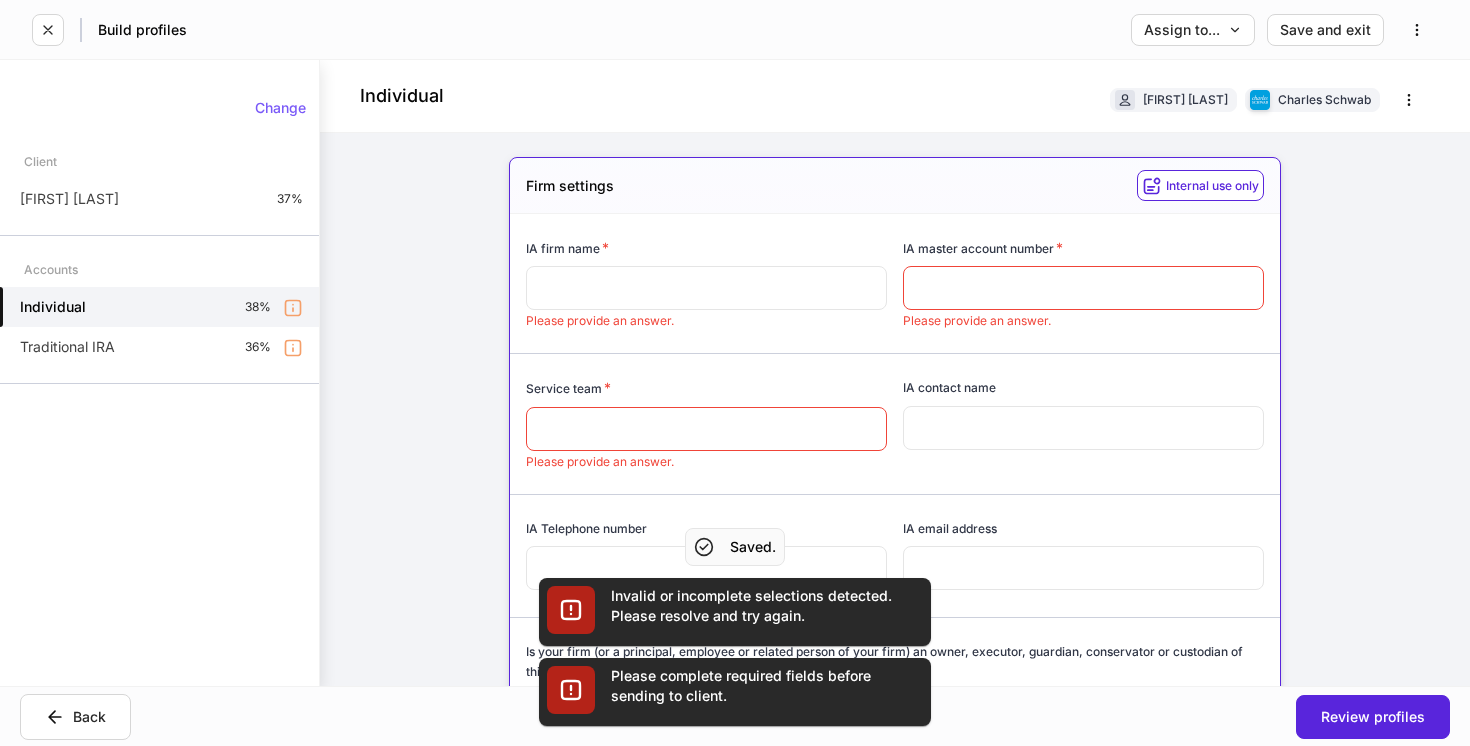 click at bounding box center (706, 288) 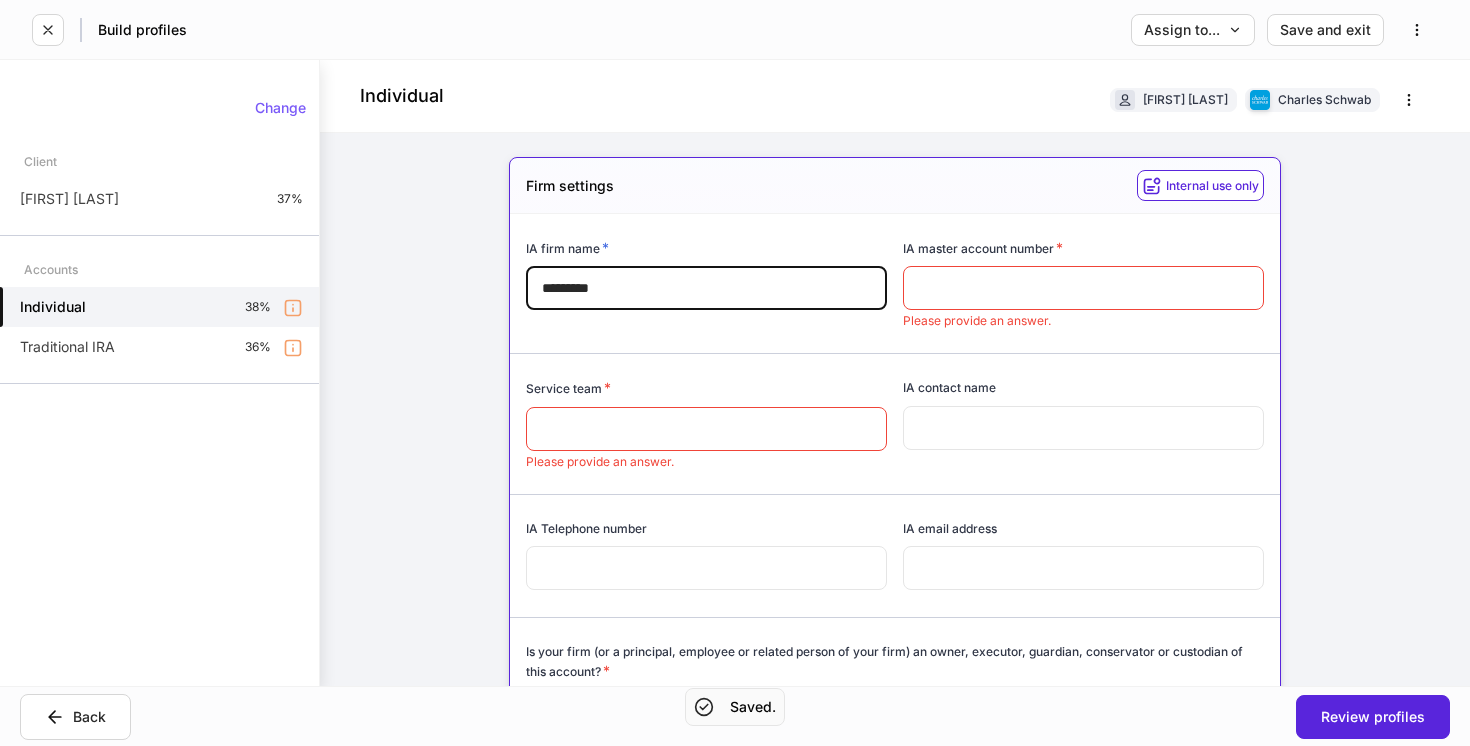 type on "********" 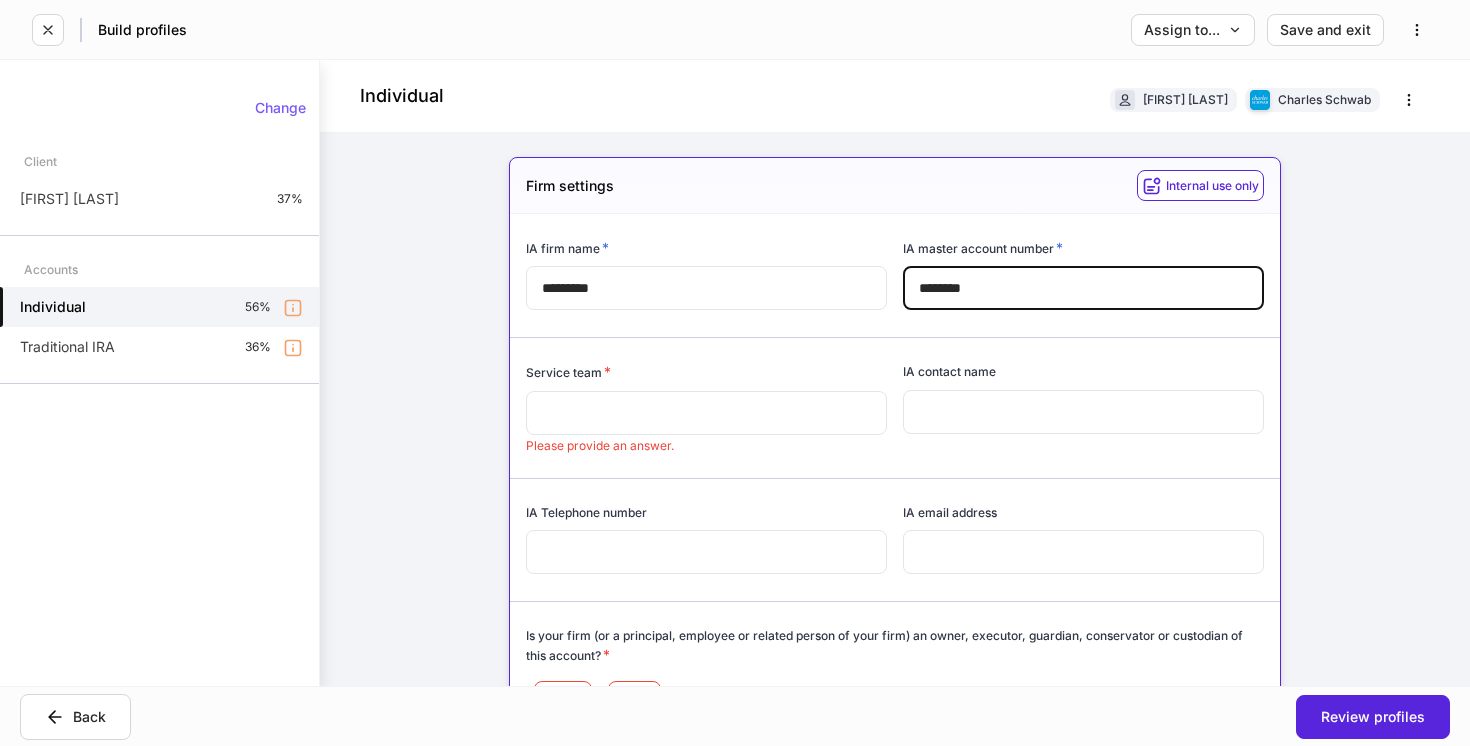 type on "********" 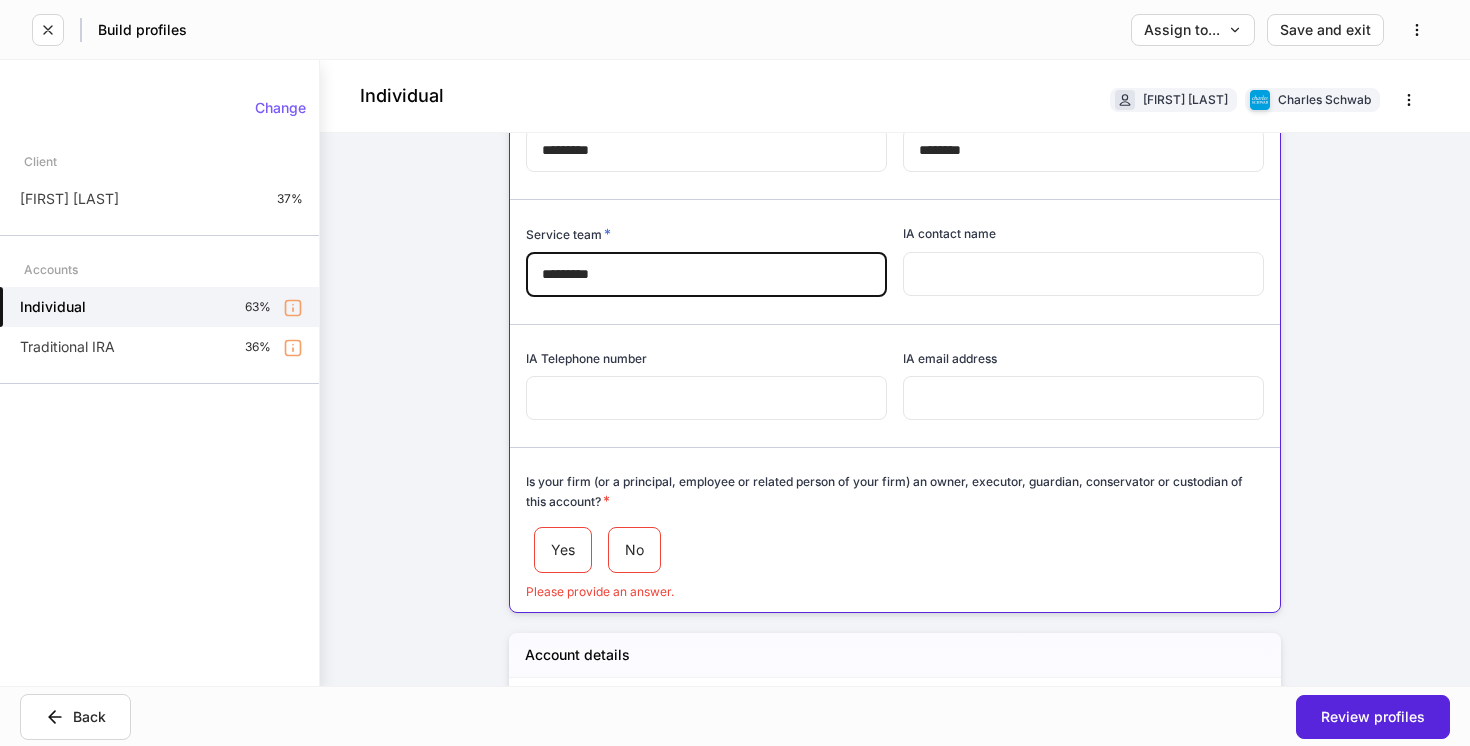 scroll, scrollTop: 144, scrollLeft: 0, axis: vertical 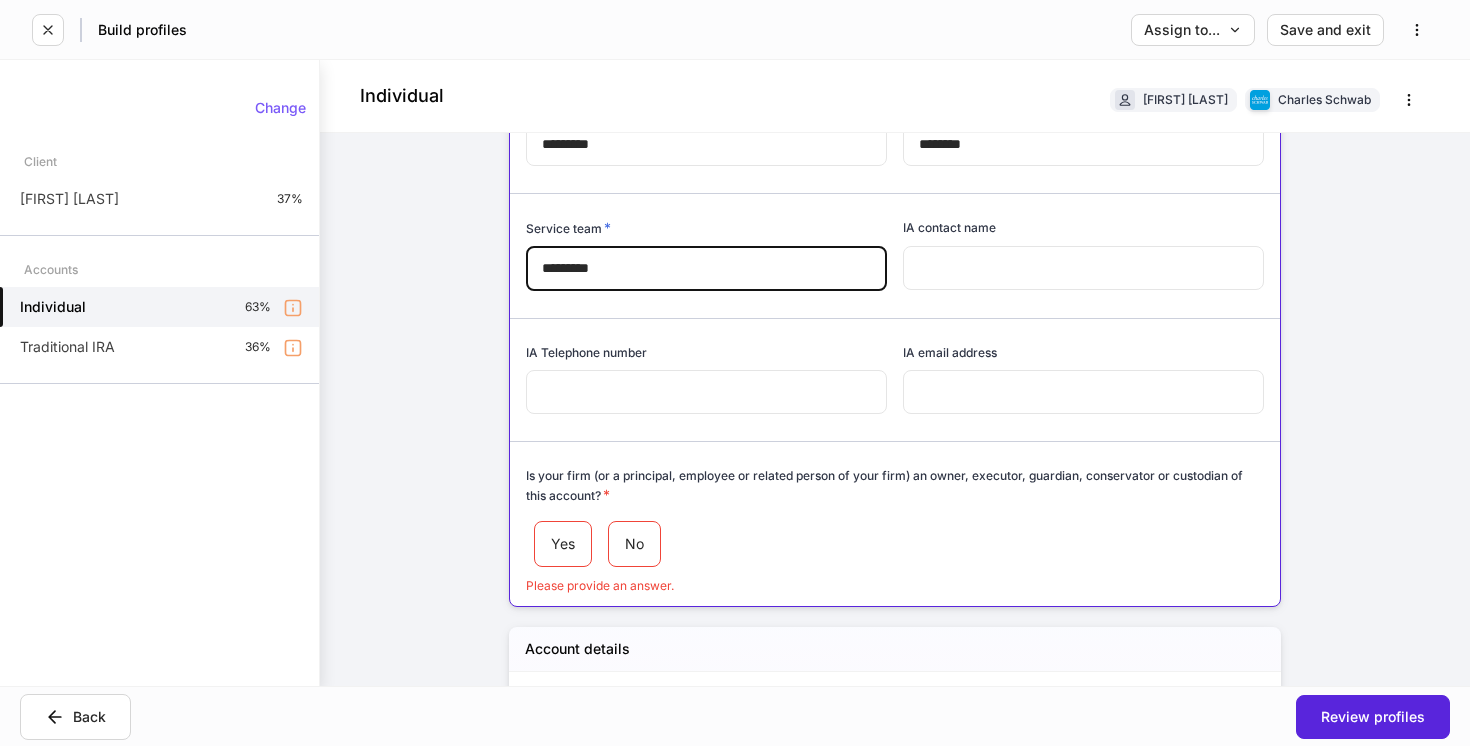 type on "********" 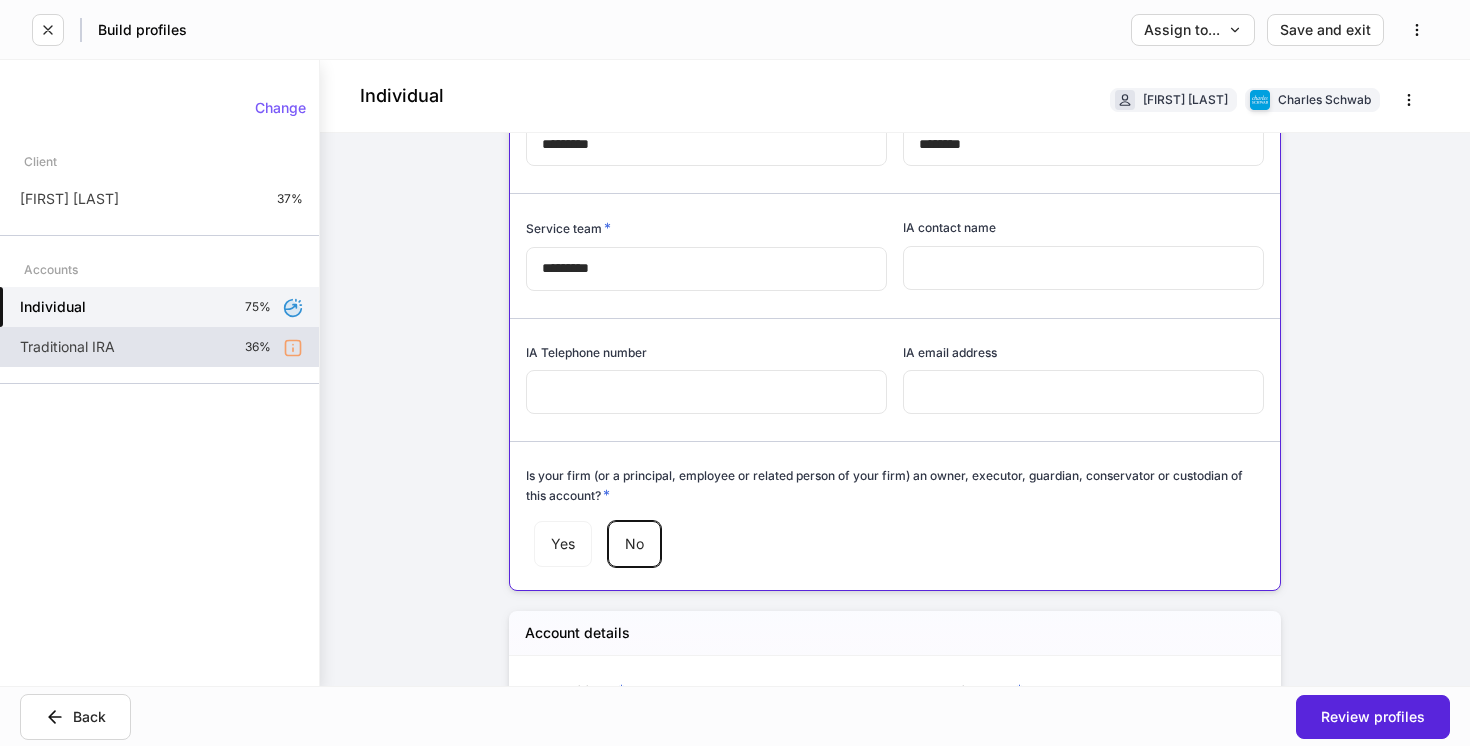 click on "36%" at bounding box center (258, 347) 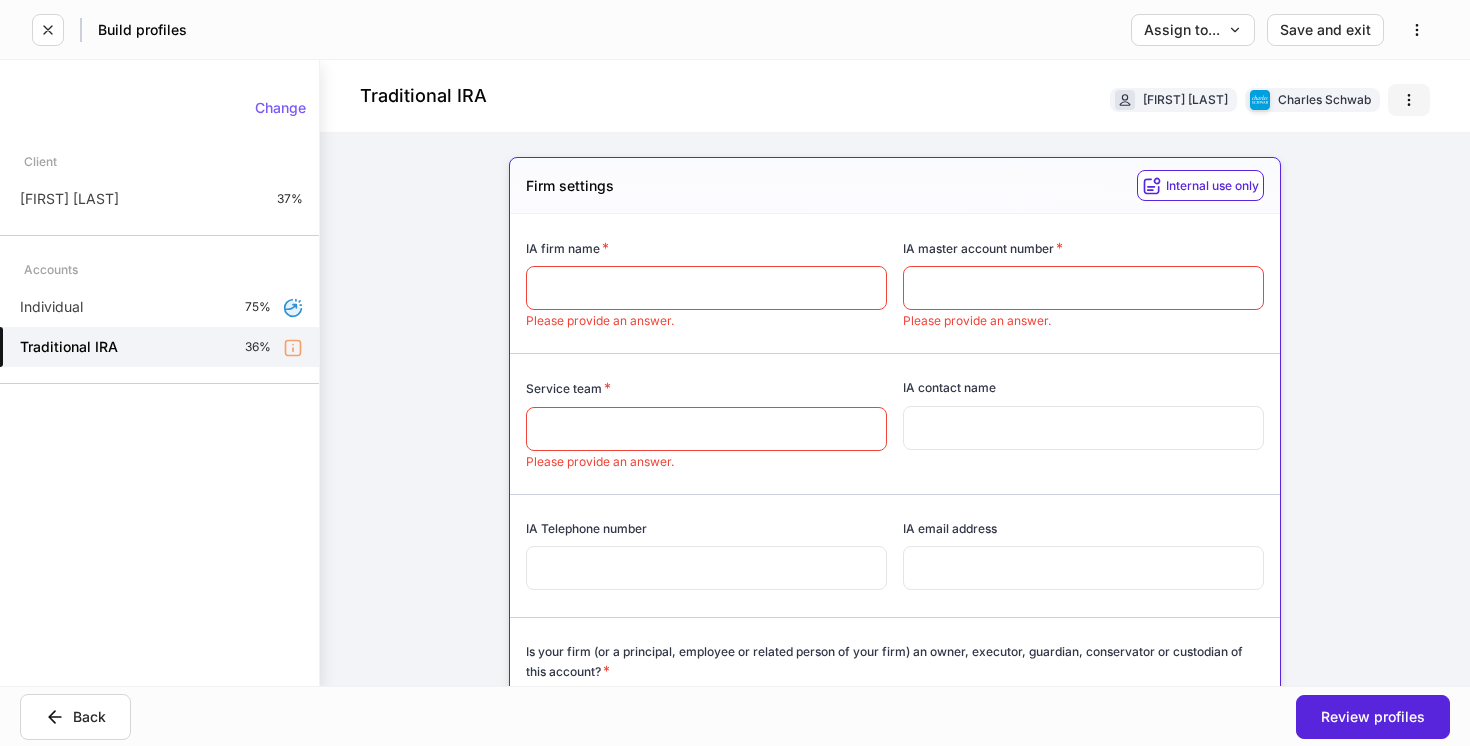 click 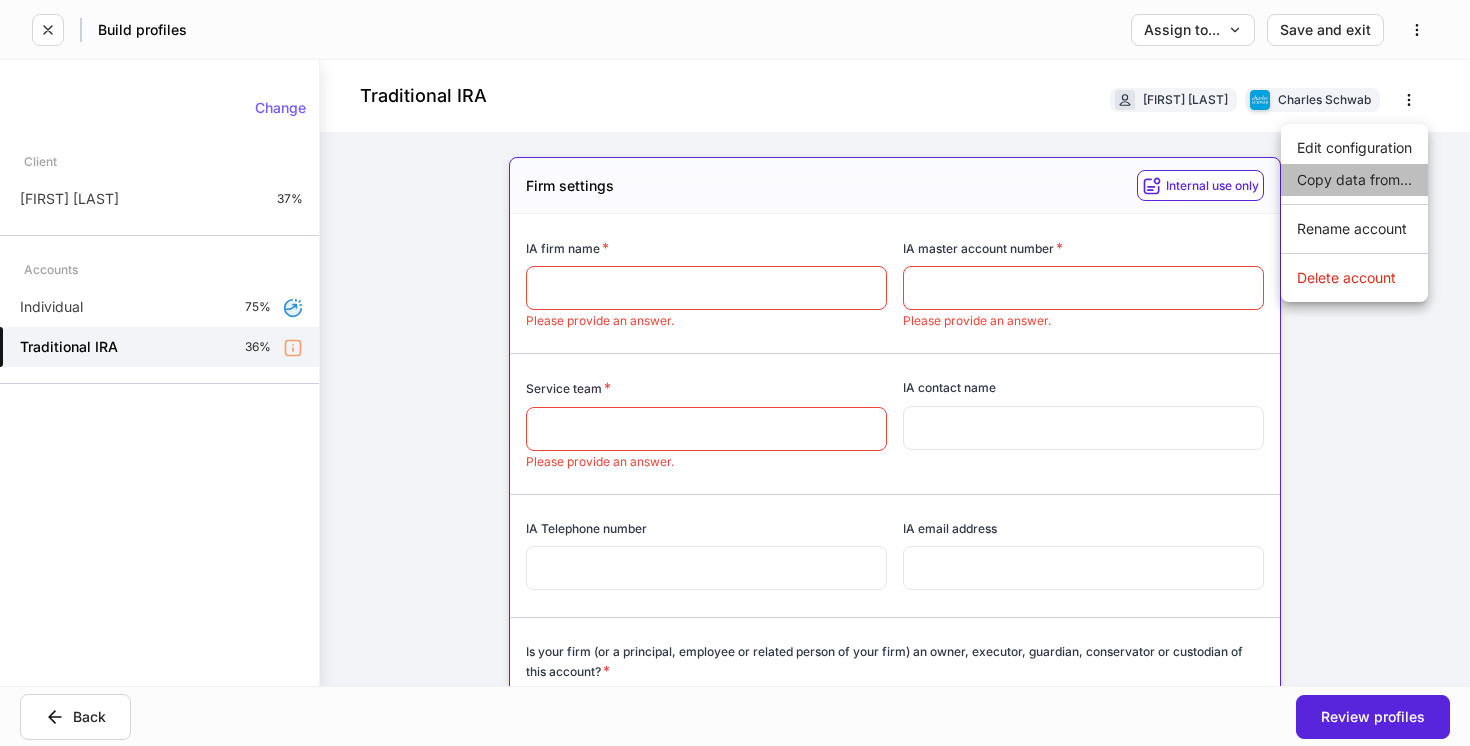 click on "Copy data from..." at bounding box center (1354, 180) 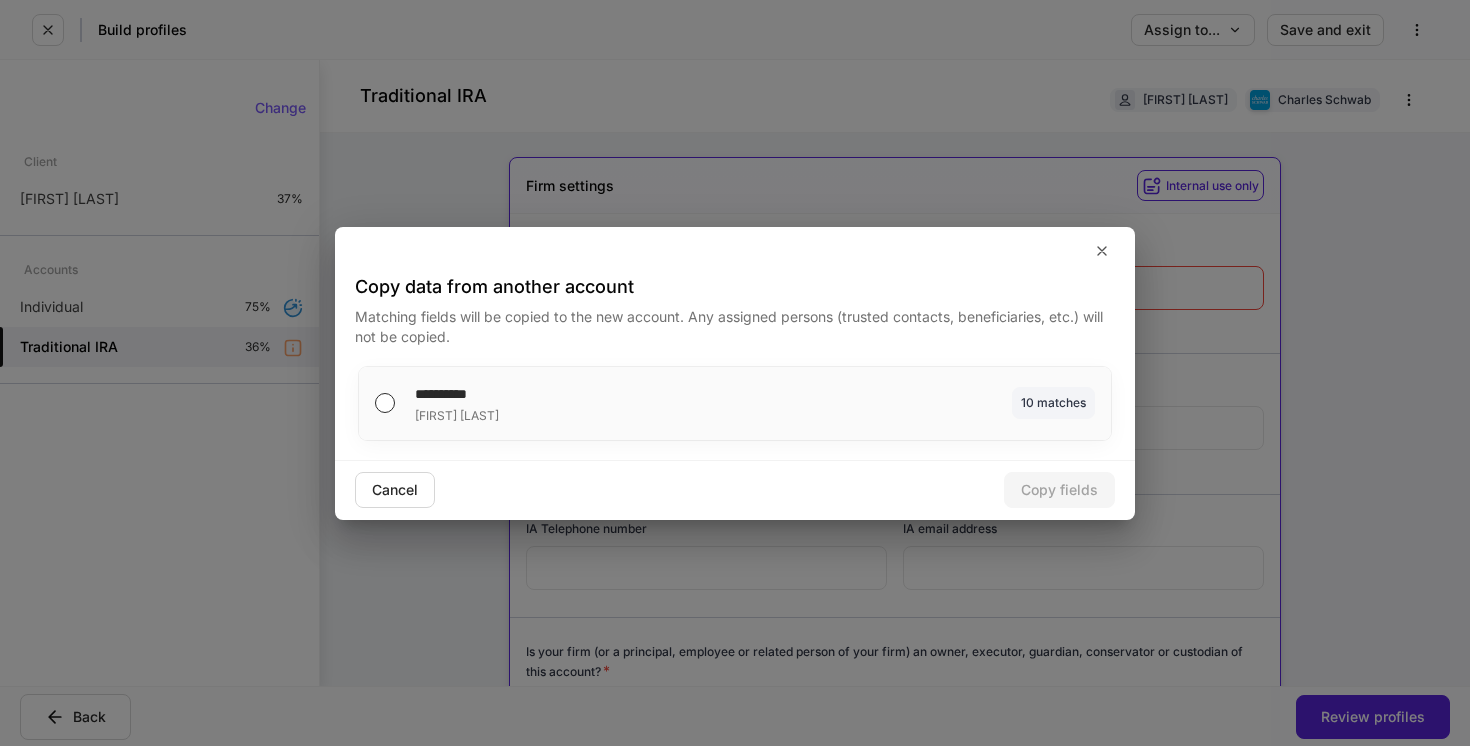 click on "**********" at bounding box center (735, 403) 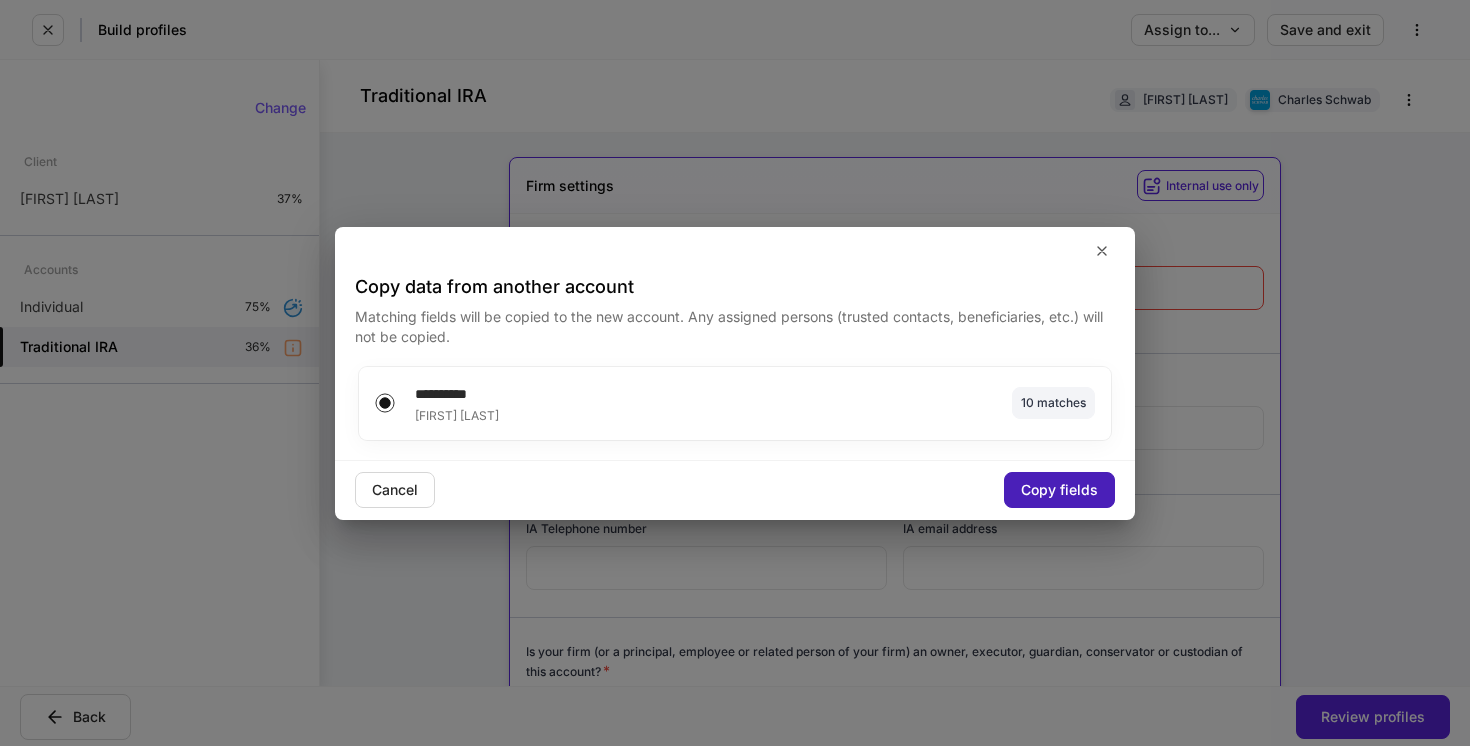 click on "Copy fields" at bounding box center (1059, 490) 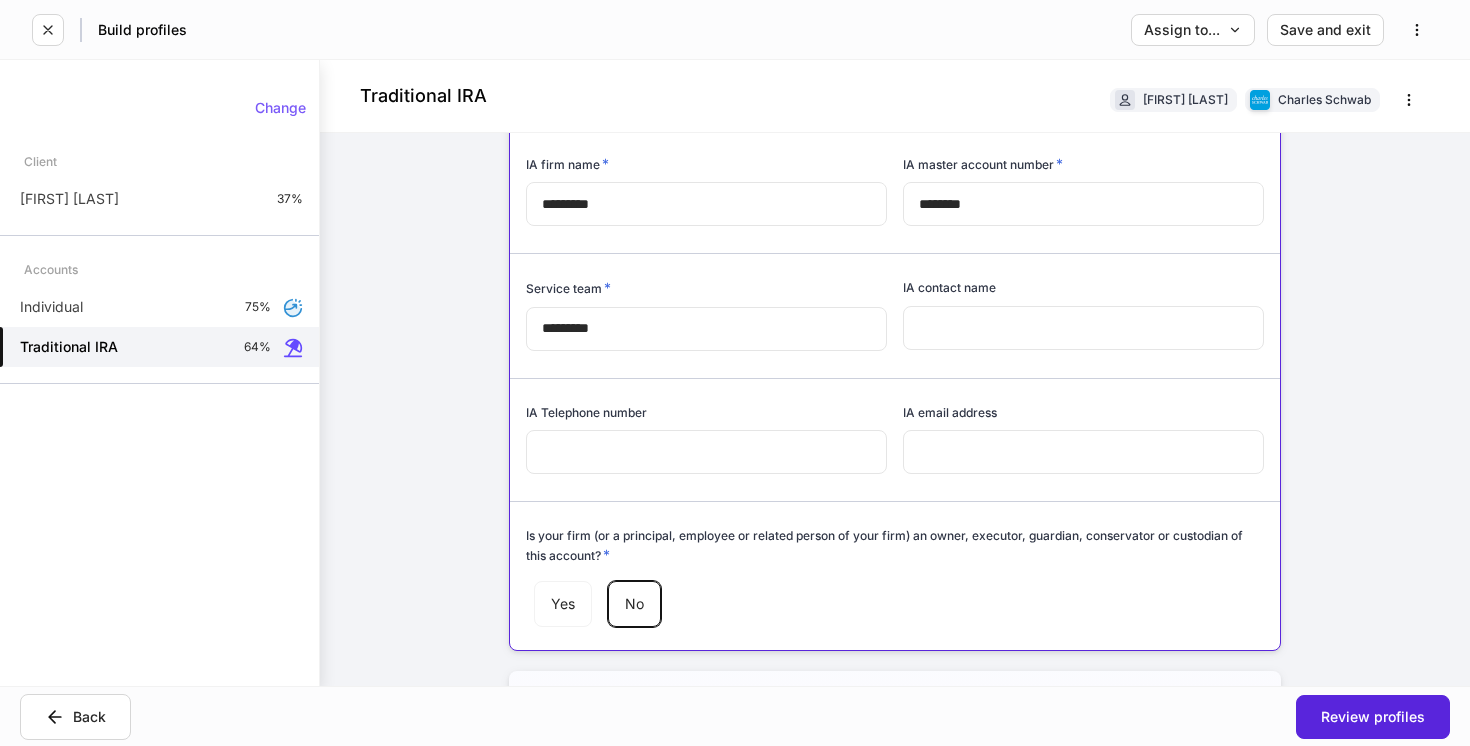 scroll, scrollTop: 80, scrollLeft: 0, axis: vertical 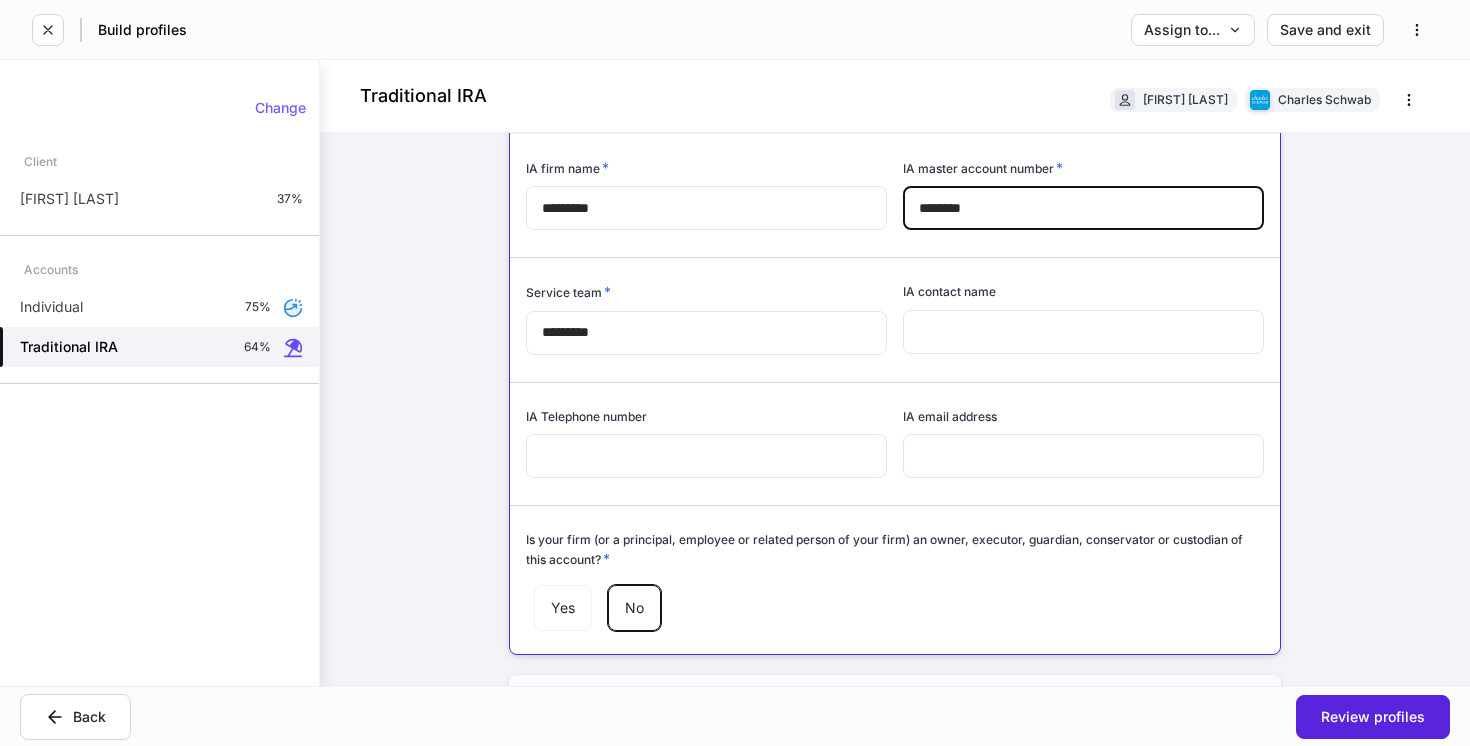 click on "********" at bounding box center [1083, 208] 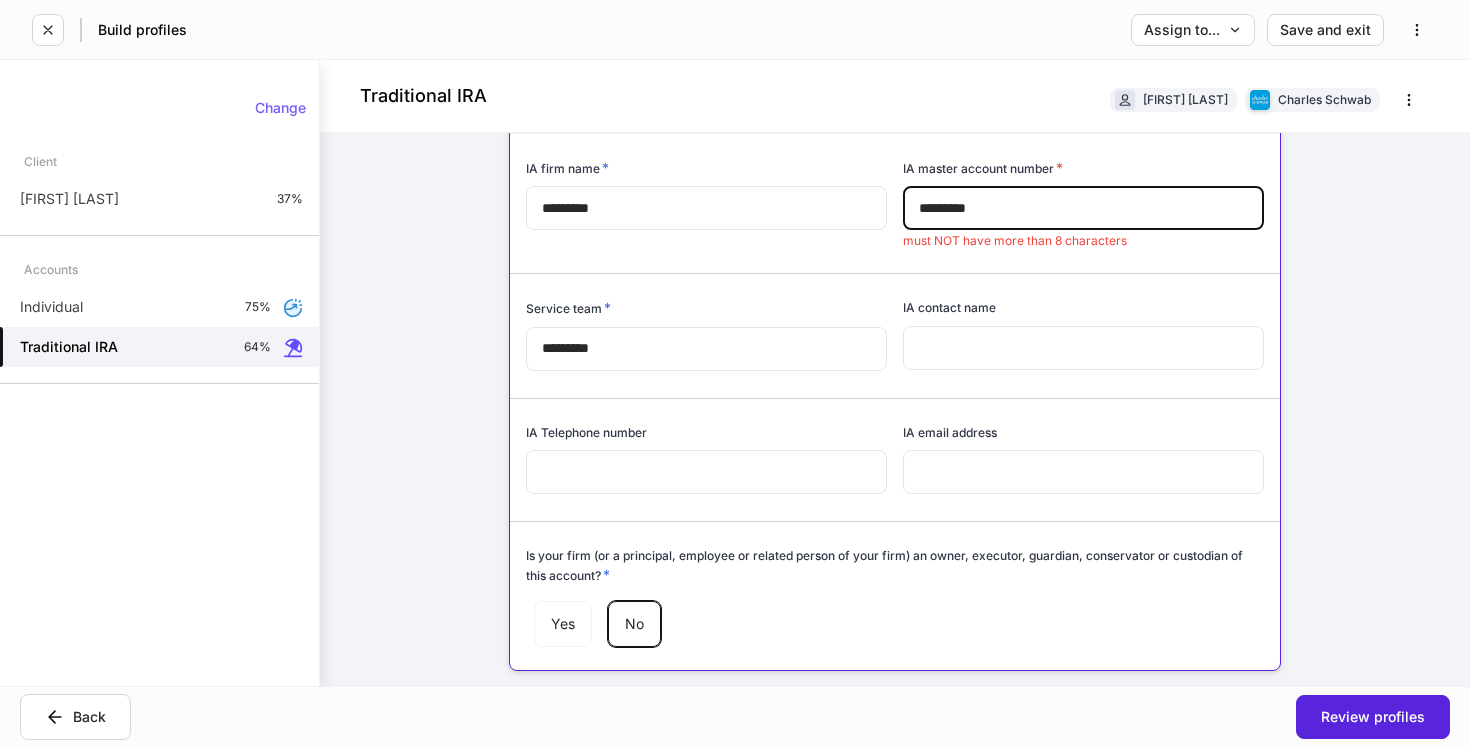 type on "********" 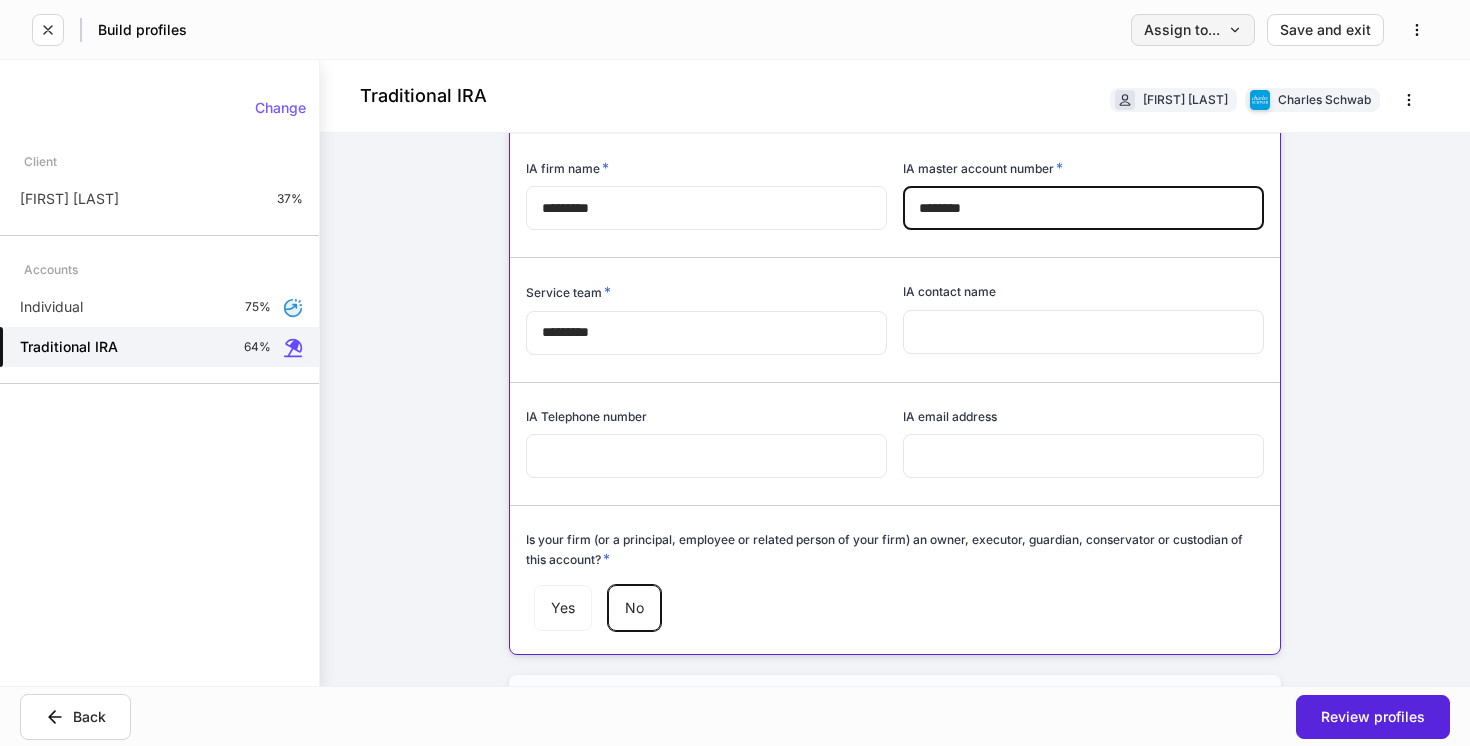click on "Assign to..." at bounding box center (1193, 30) 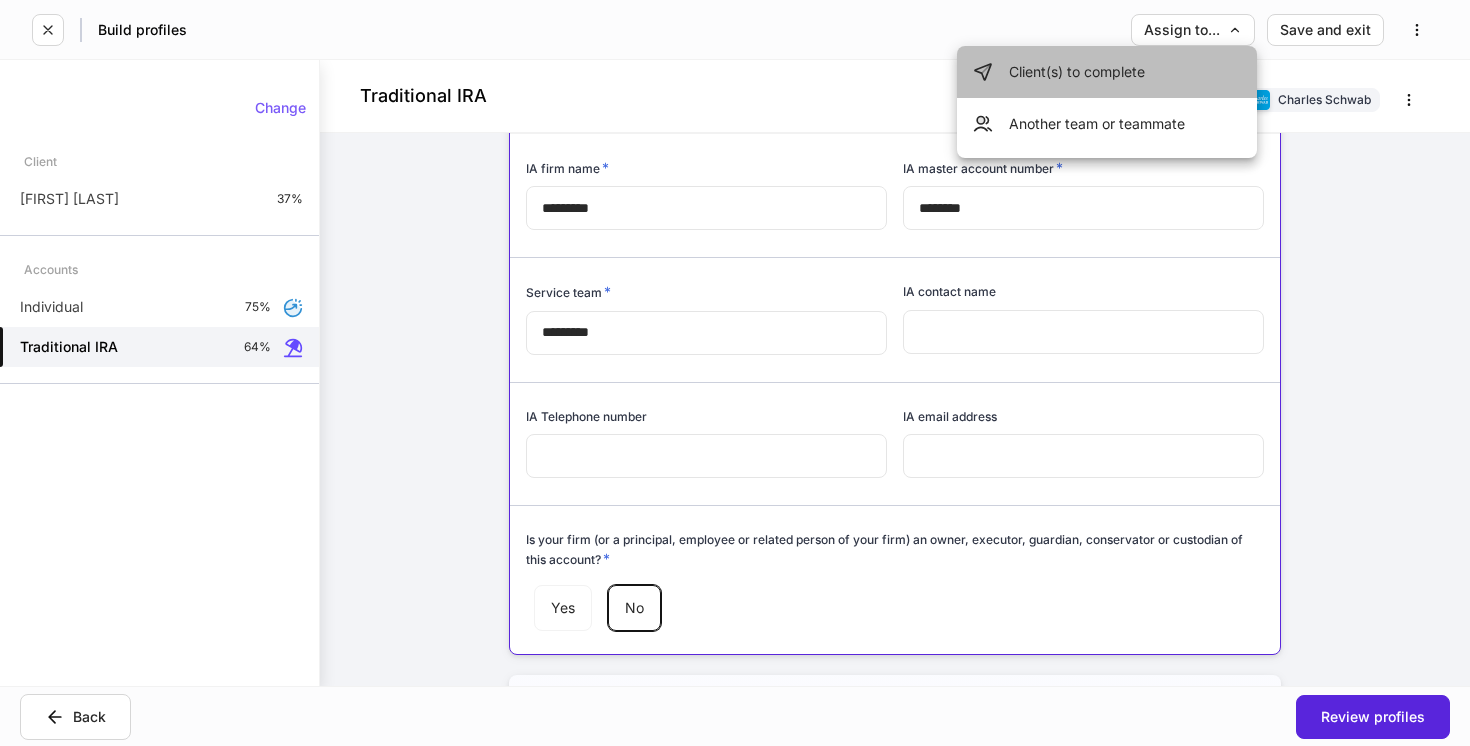 click on "Client(s) to complete" at bounding box center (1107, 72) 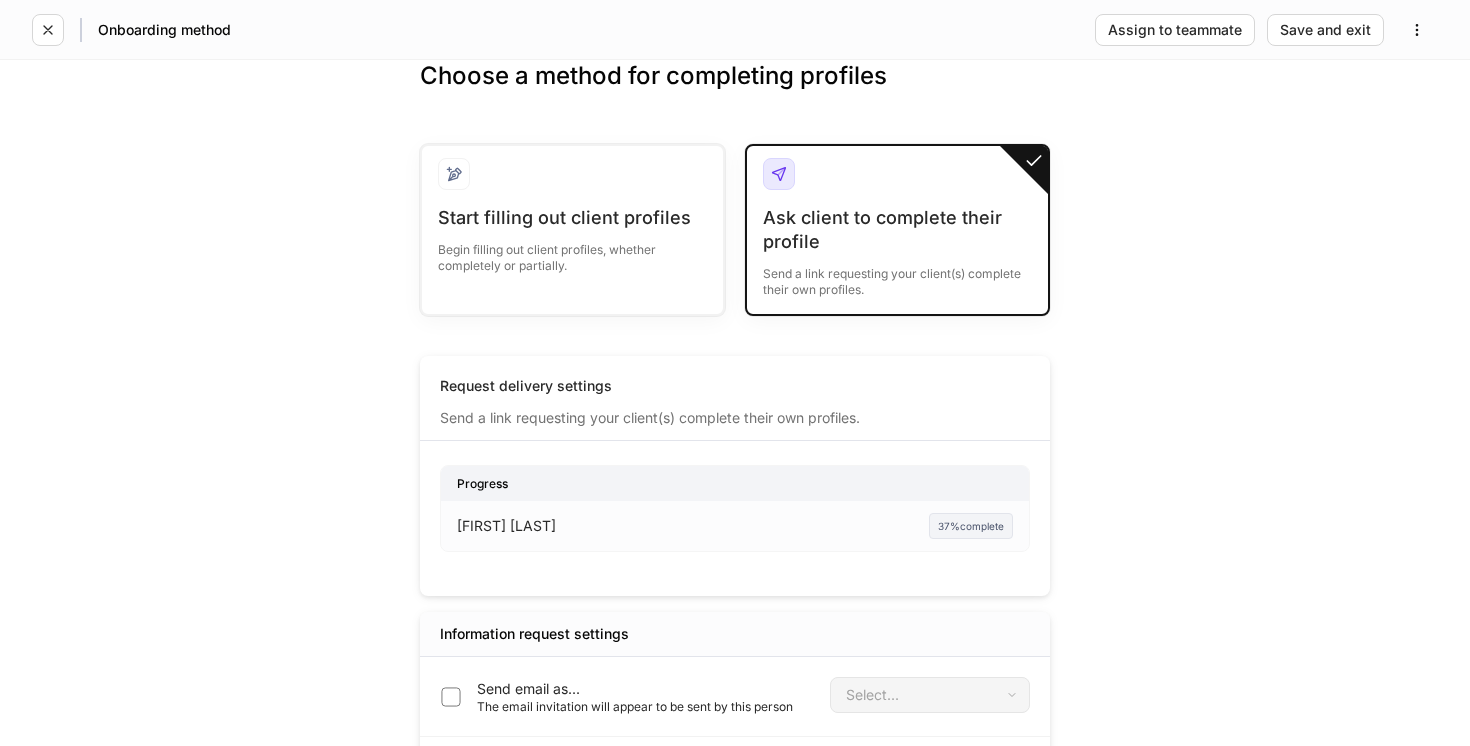 scroll, scrollTop: 144, scrollLeft: 0, axis: vertical 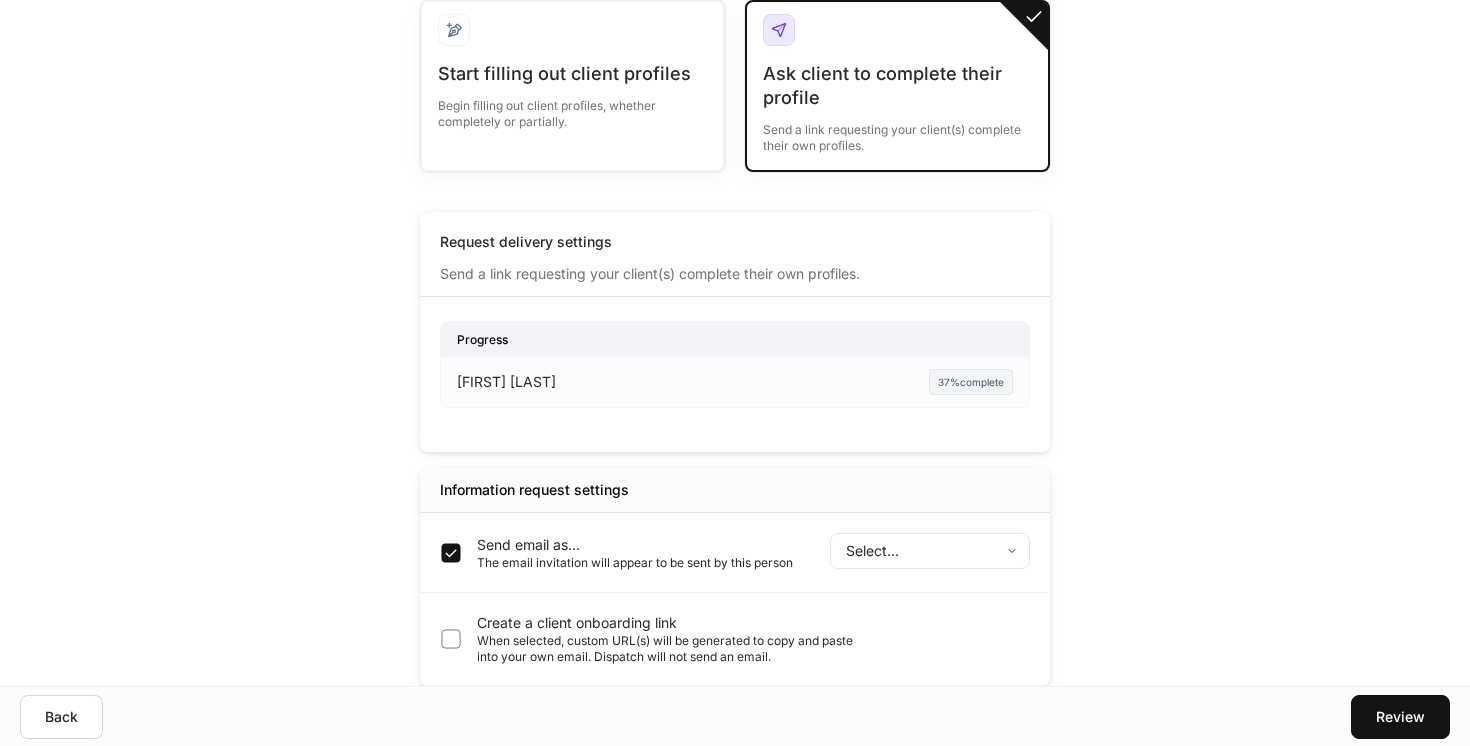 click on "Progress [FIRST] [LAST] 37%  complete Enter profile builder Information request settings Send email as... The email invitation will appear to be sent by this person Select... ​ Create a client onboarding link When selected, custom URL(s) will be generated to copy and paste    into your own email. Dispatch will not send an email. Back Review" at bounding box center (735, 229) 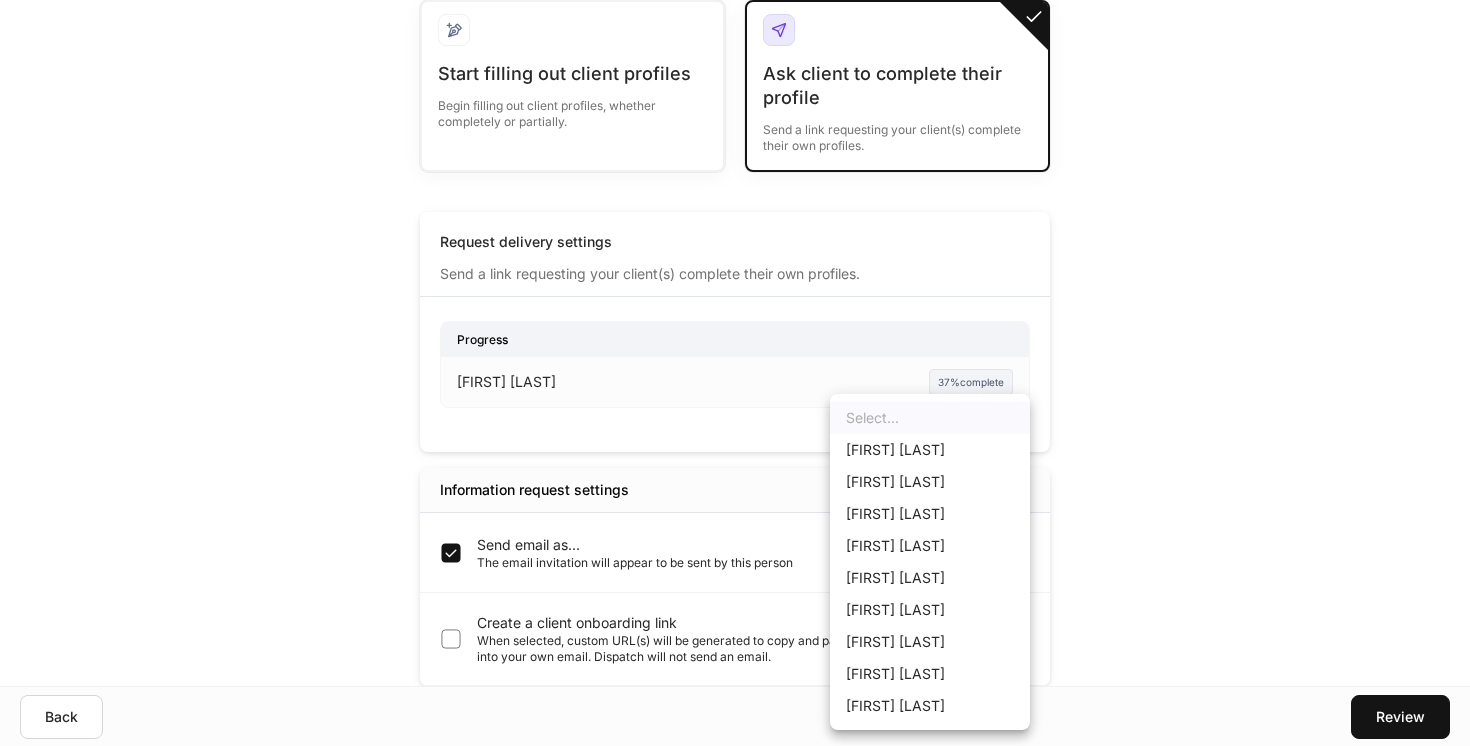 click at bounding box center (735, 373) 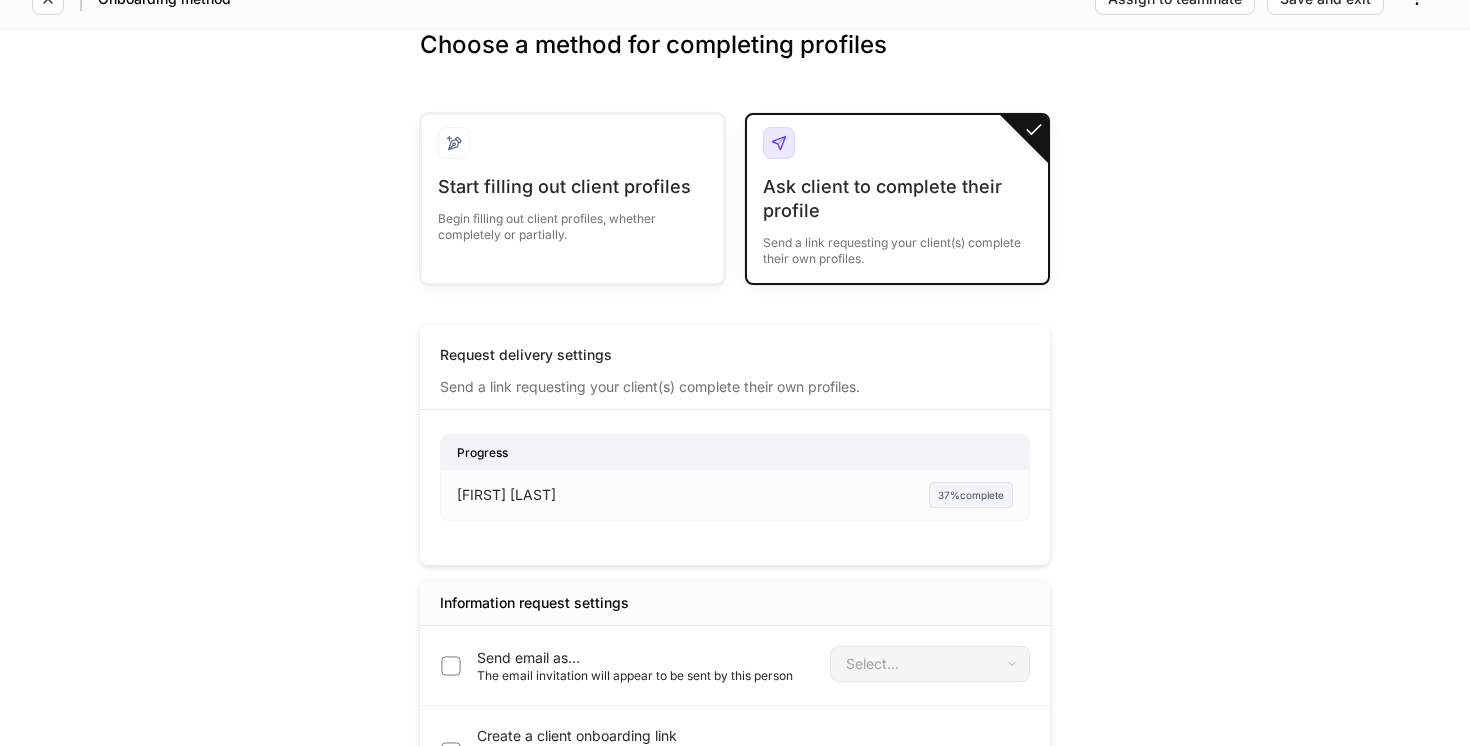 scroll, scrollTop: 0, scrollLeft: 0, axis: both 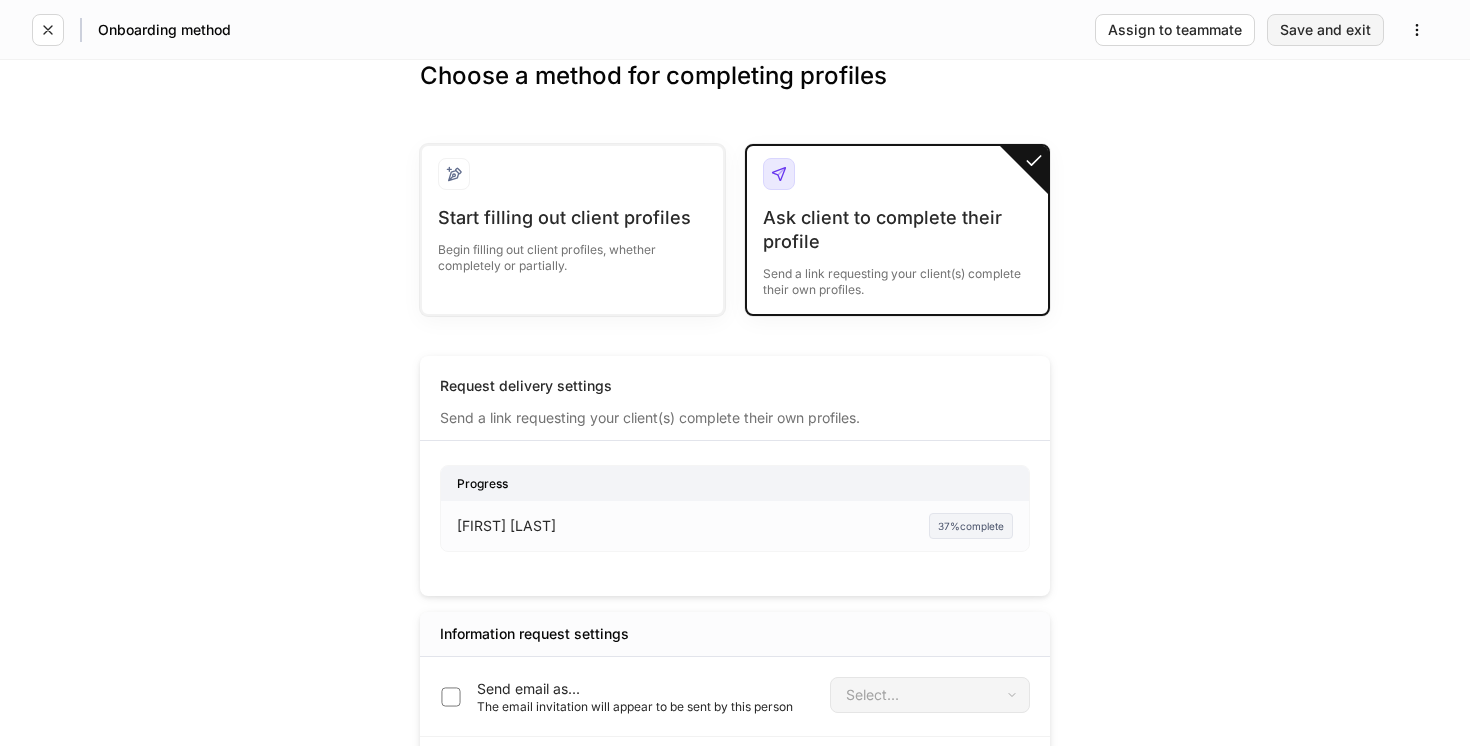 click on "Save and exit" at bounding box center (1325, 30) 